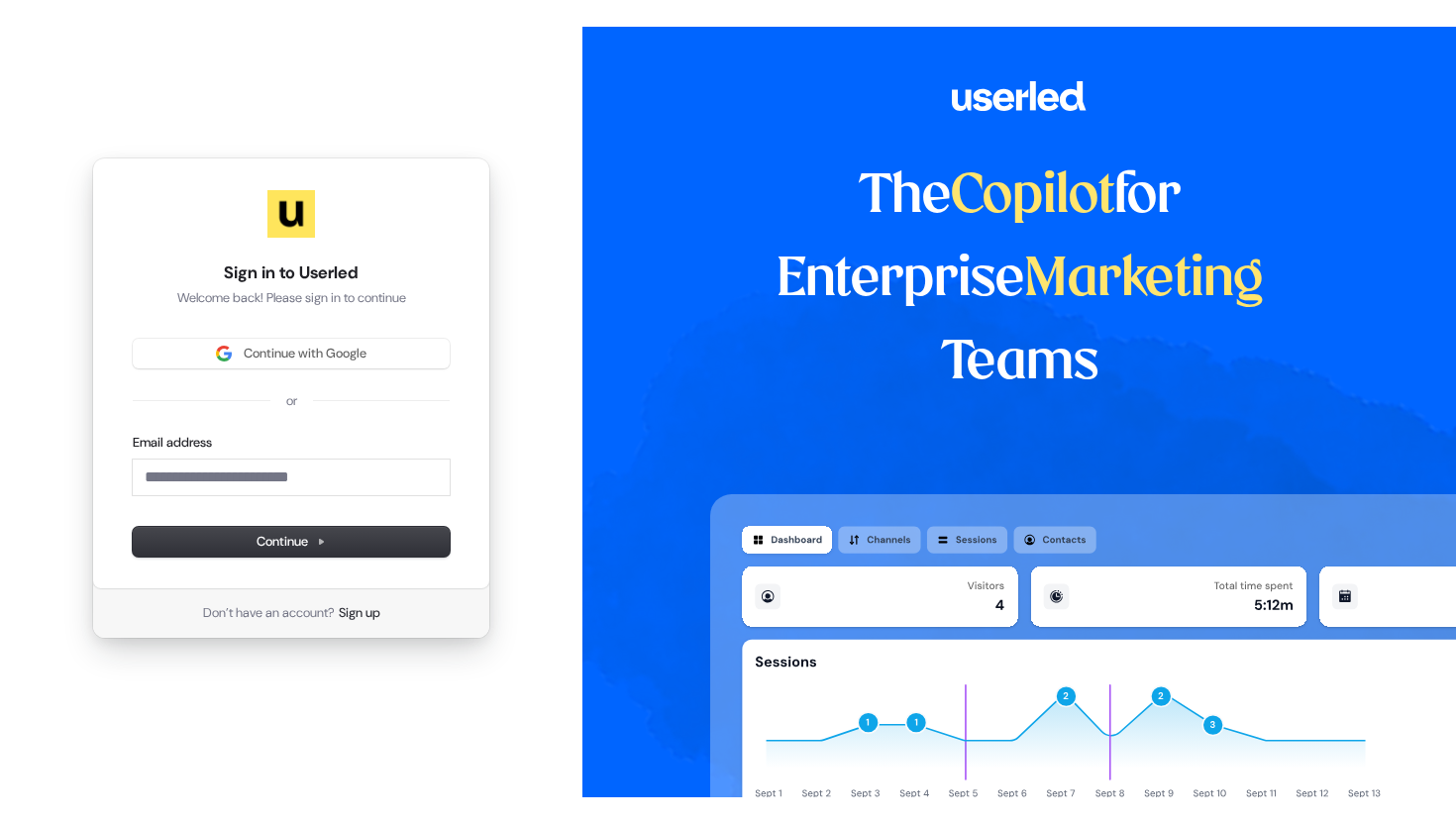 scroll, scrollTop: 0, scrollLeft: 0, axis: both 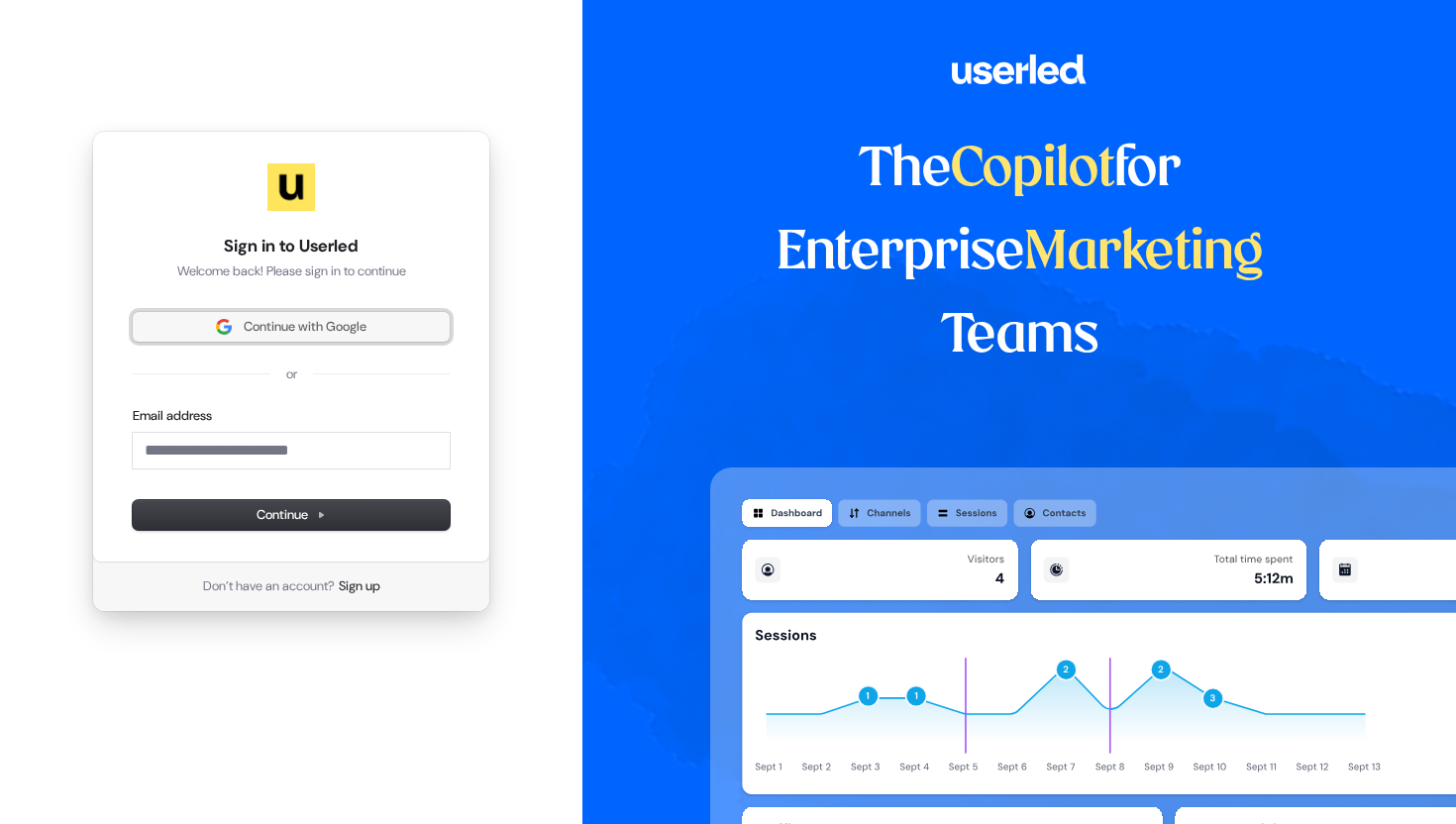click on "Continue with Google" at bounding box center [305, 327] 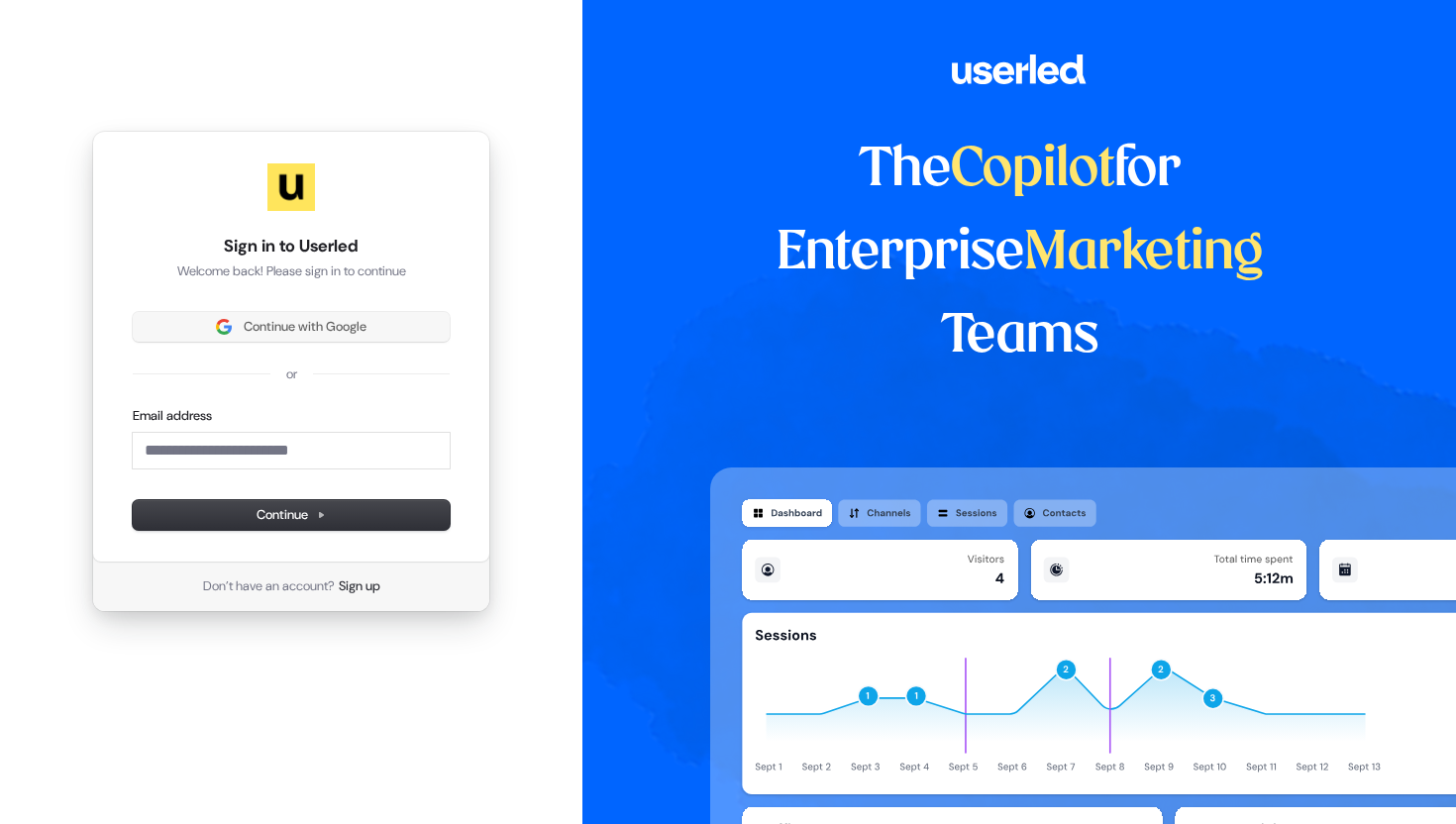 type 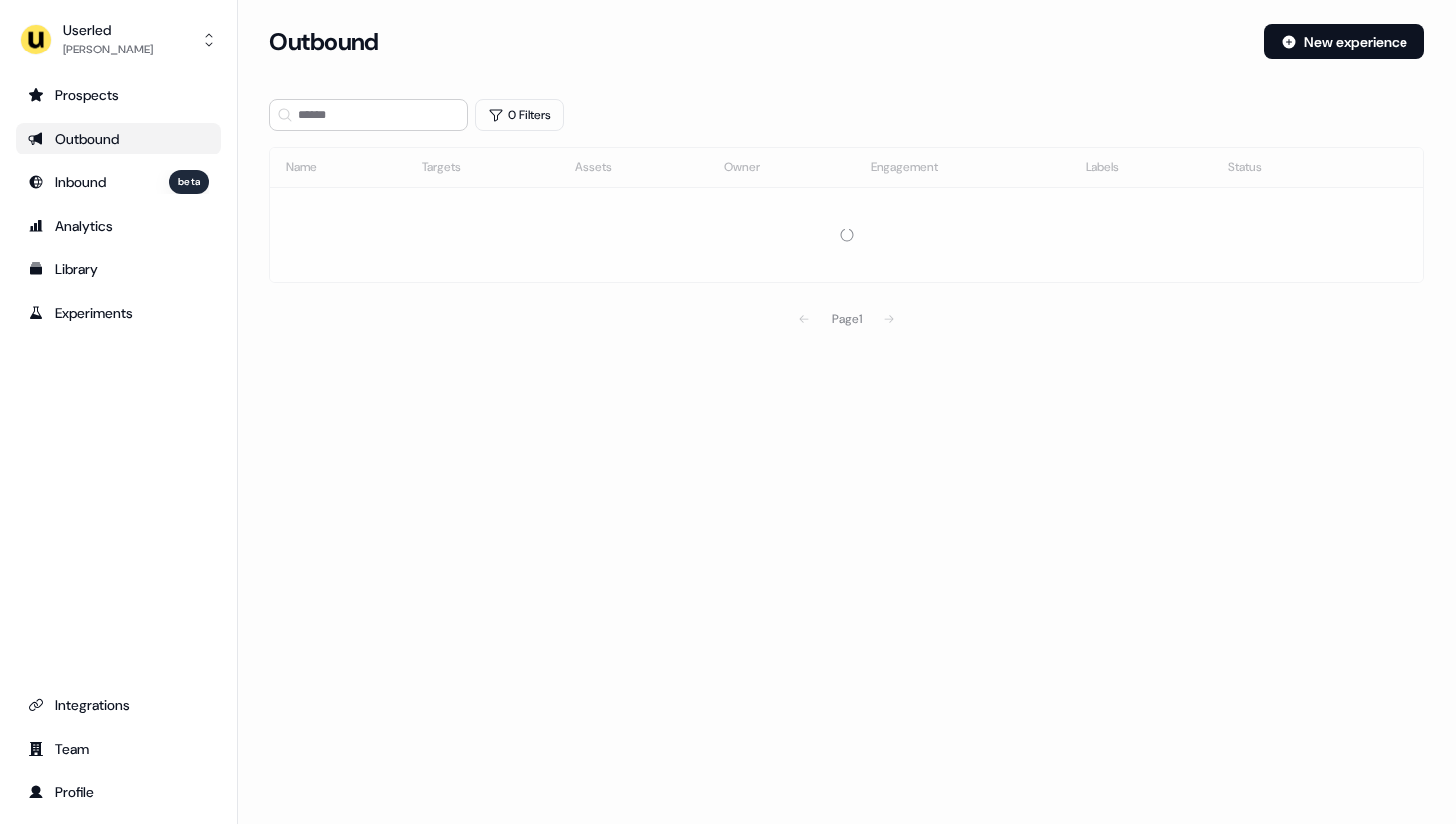 scroll, scrollTop: 0, scrollLeft: 0, axis: both 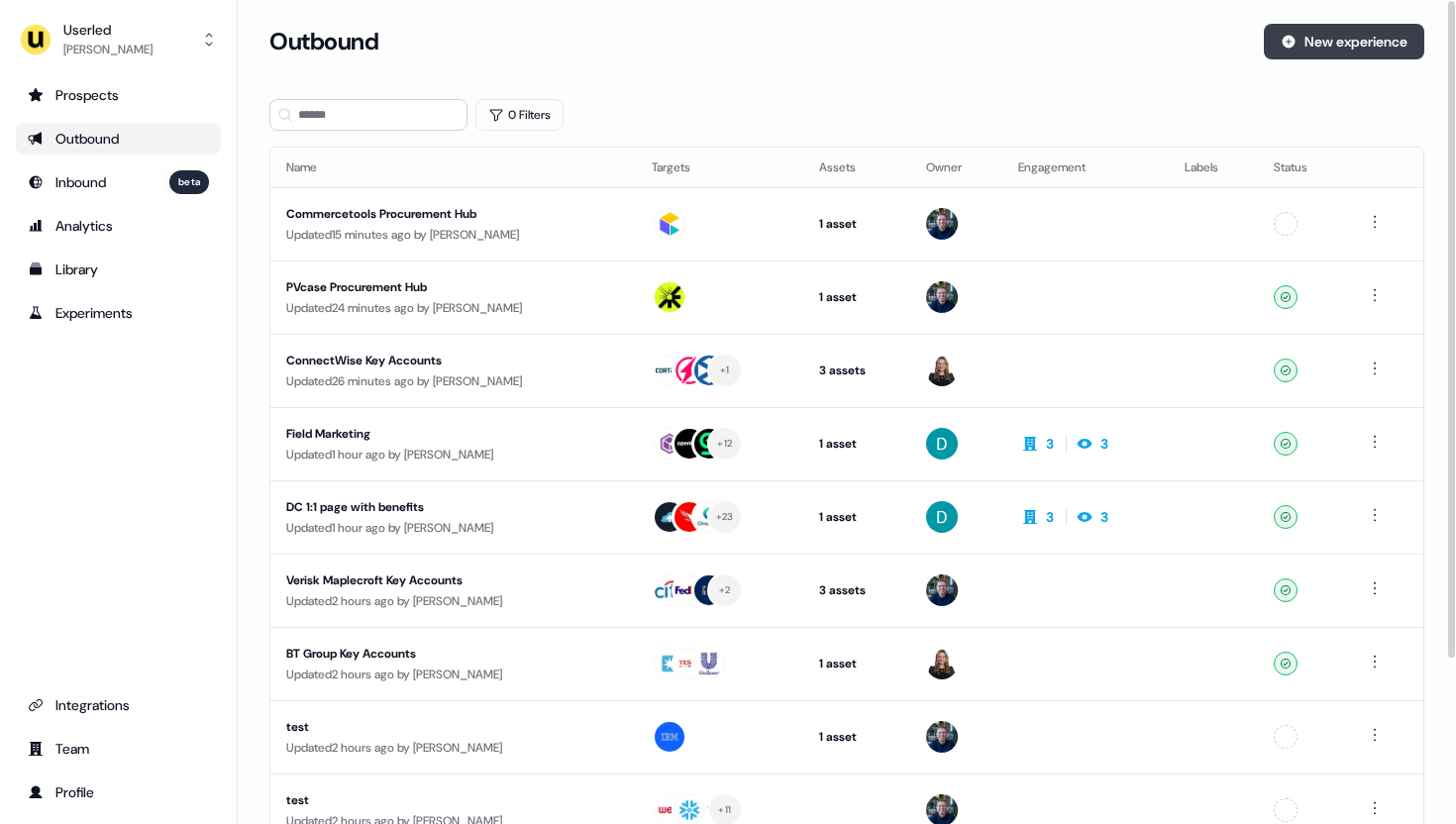 click on "New experience" at bounding box center (1344, 42) 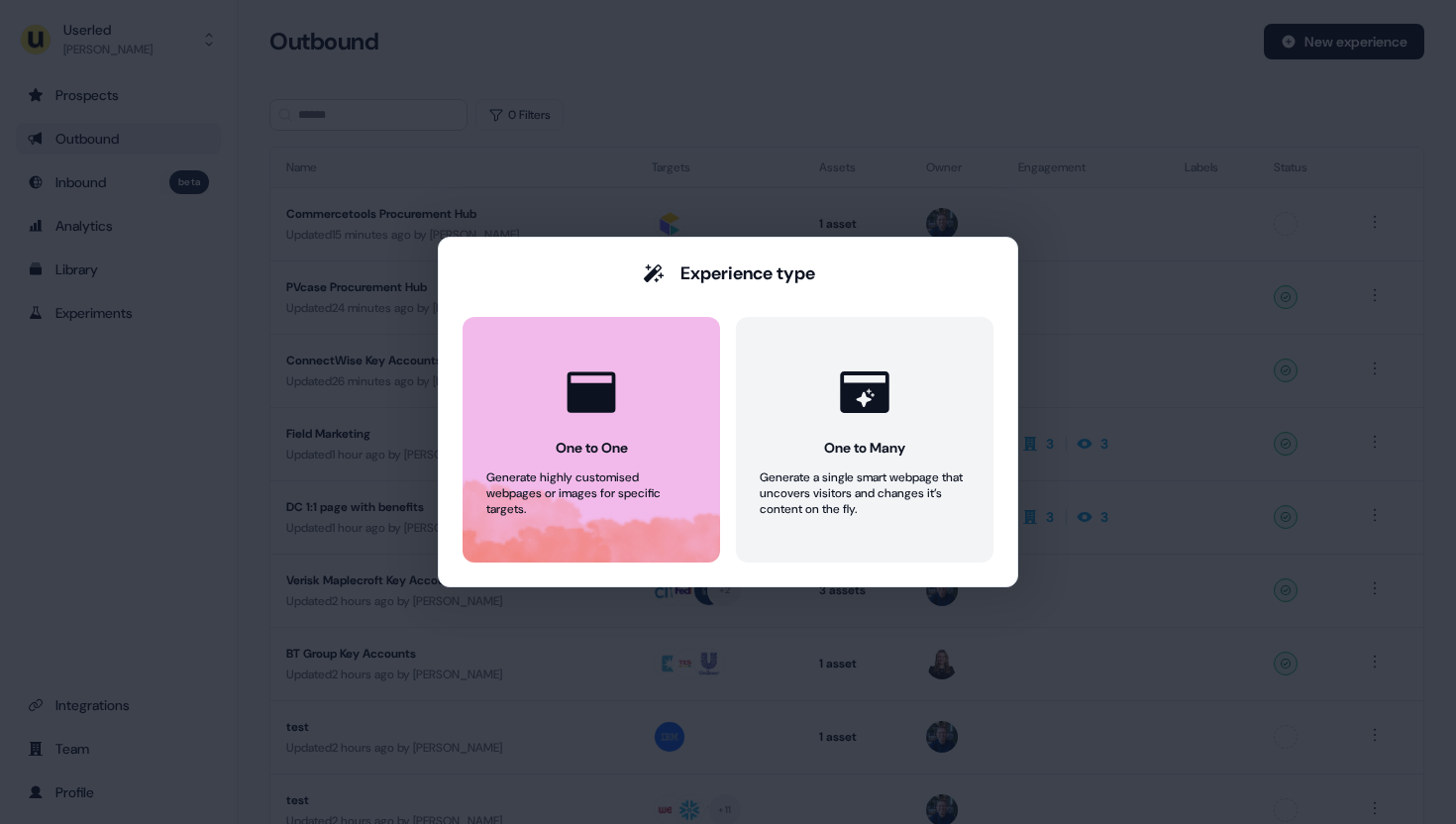 click on "One to One Generate highly customised webpages or images for specific targets." at bounding box center (591, 440) 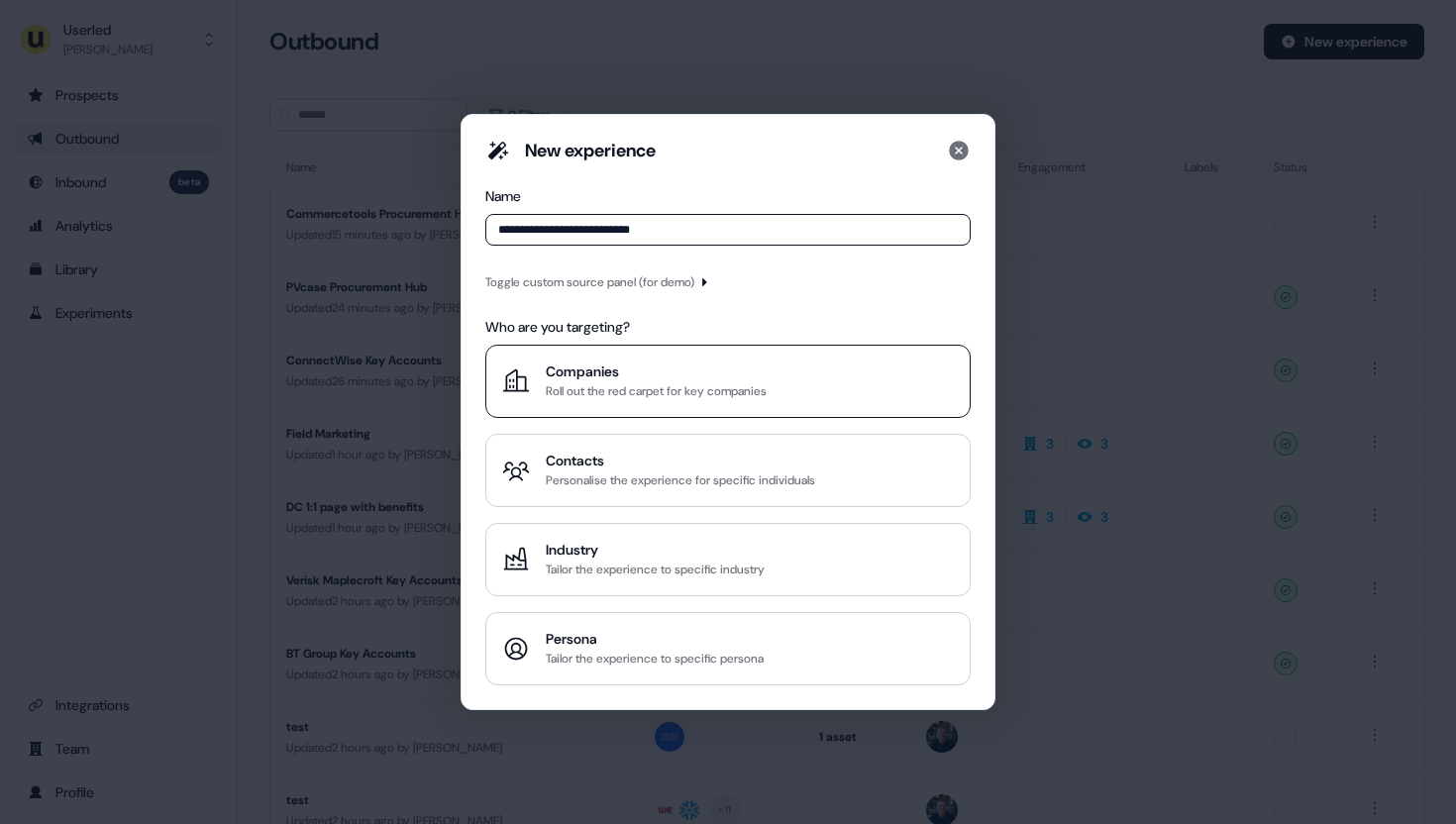 type on "**********" 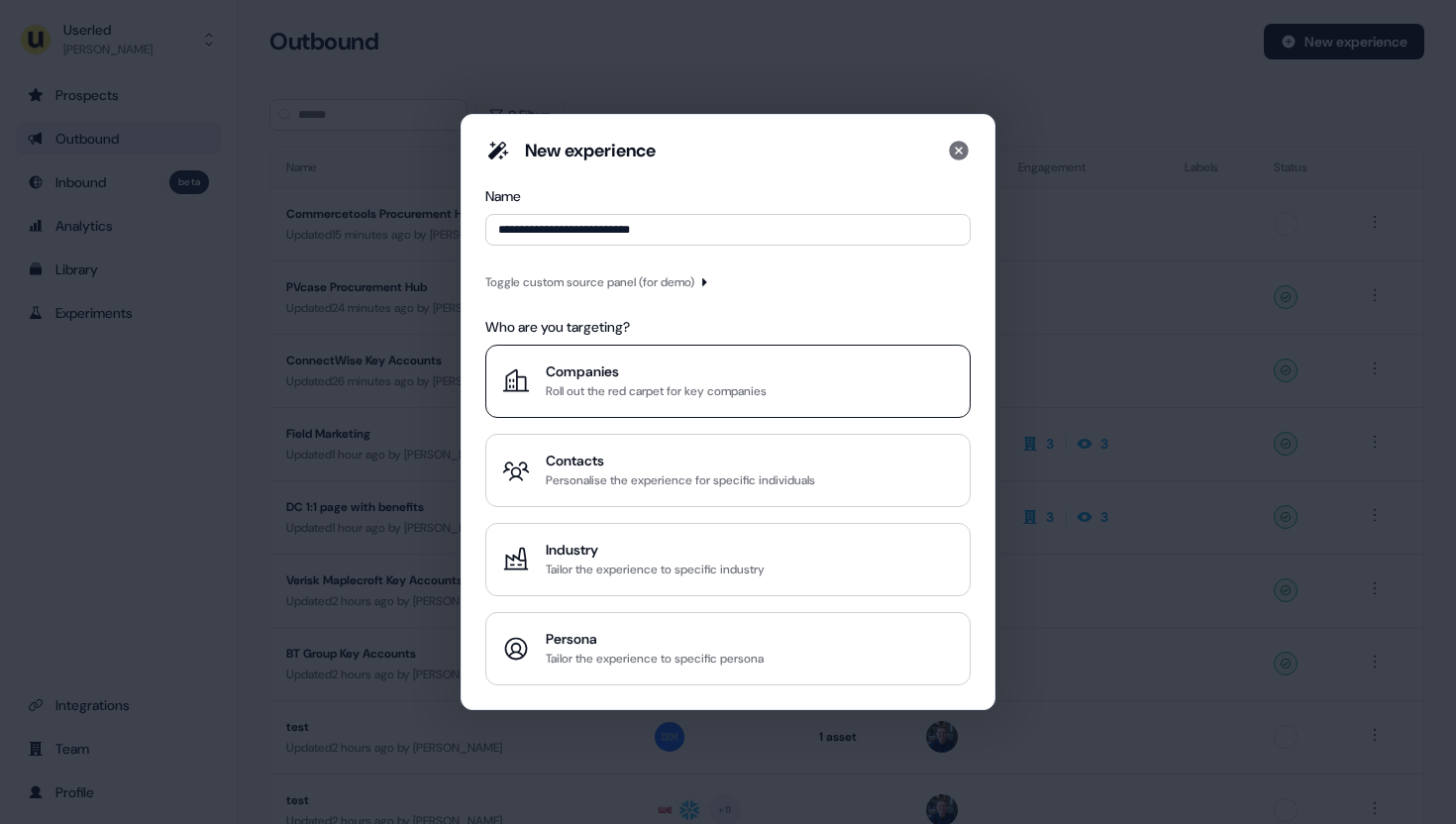 click on "Companies Roll out the red carpet for key companies" at bounding box center [728, 381] 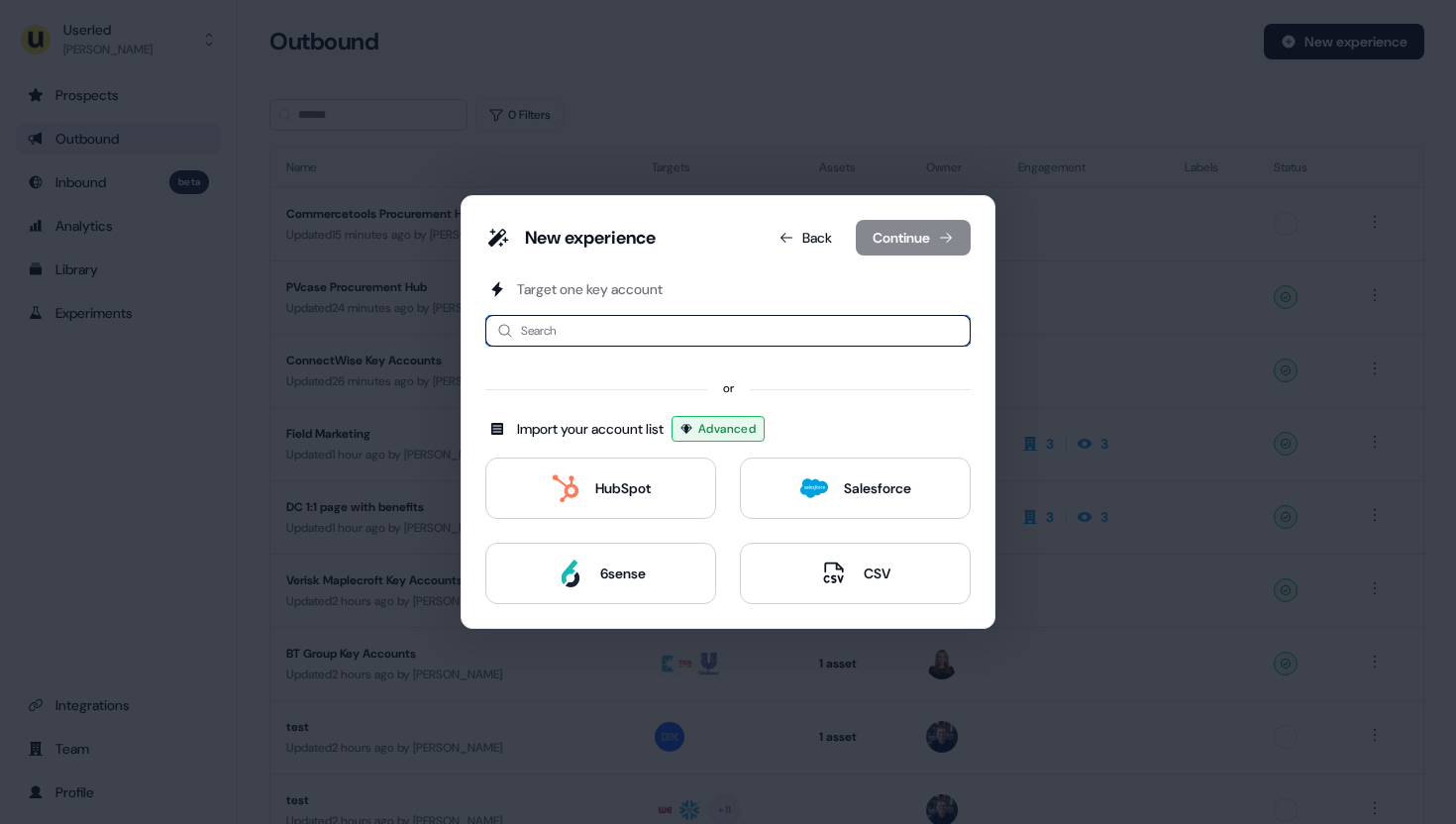 click at bounding box center [728, 331] 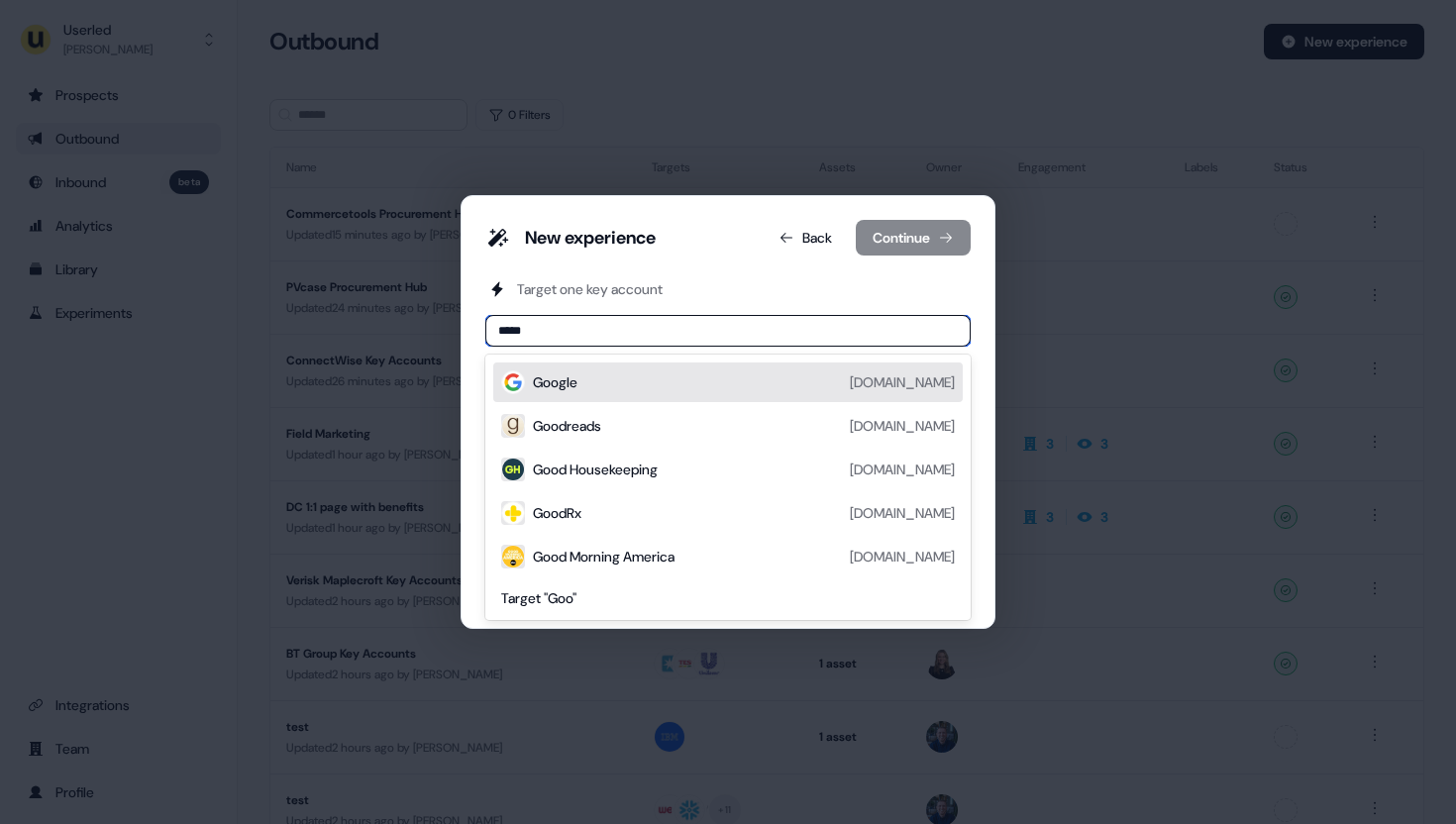 type on "******" 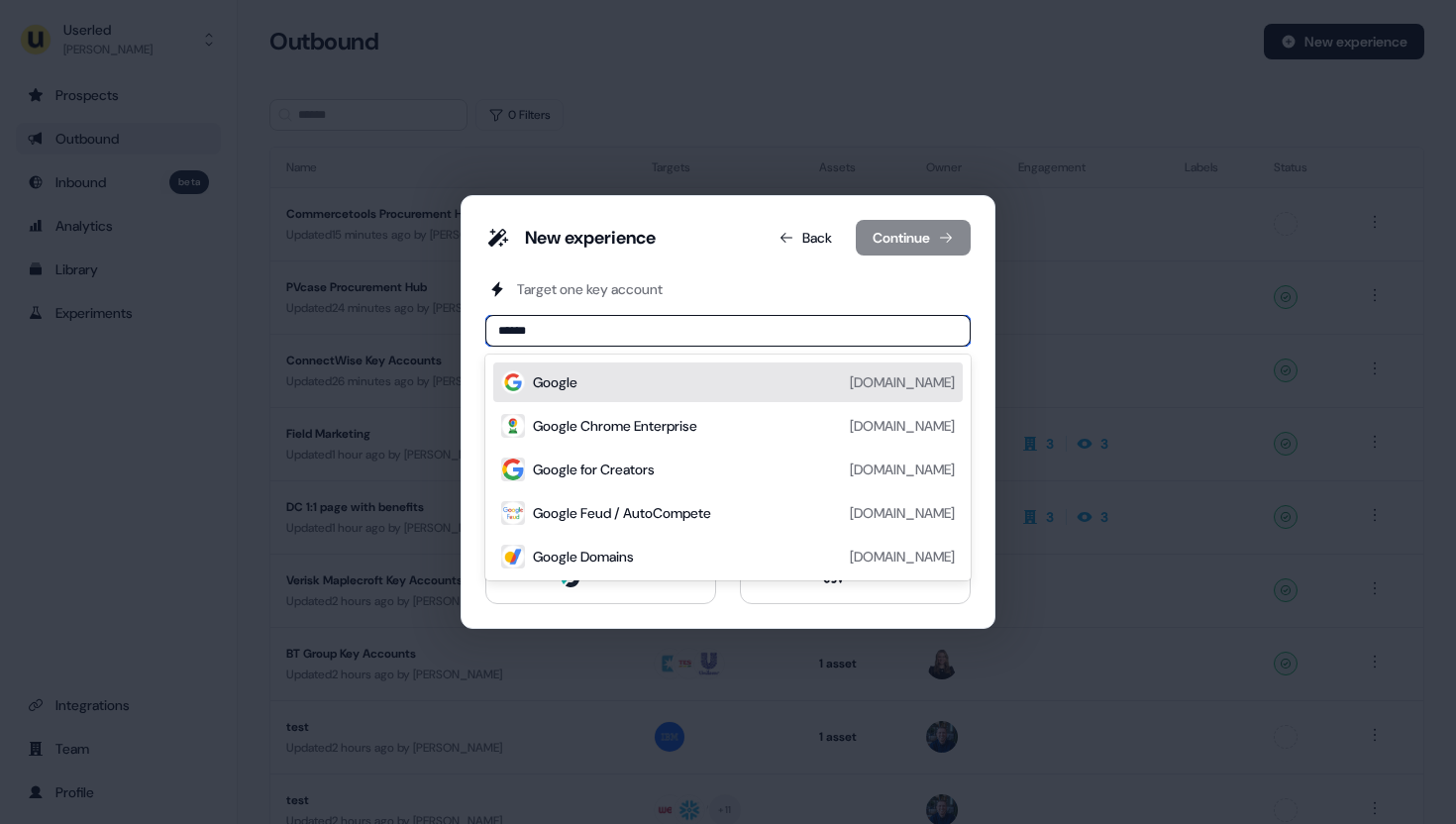 click on "Google google.com" at bounding box center (744, 382) 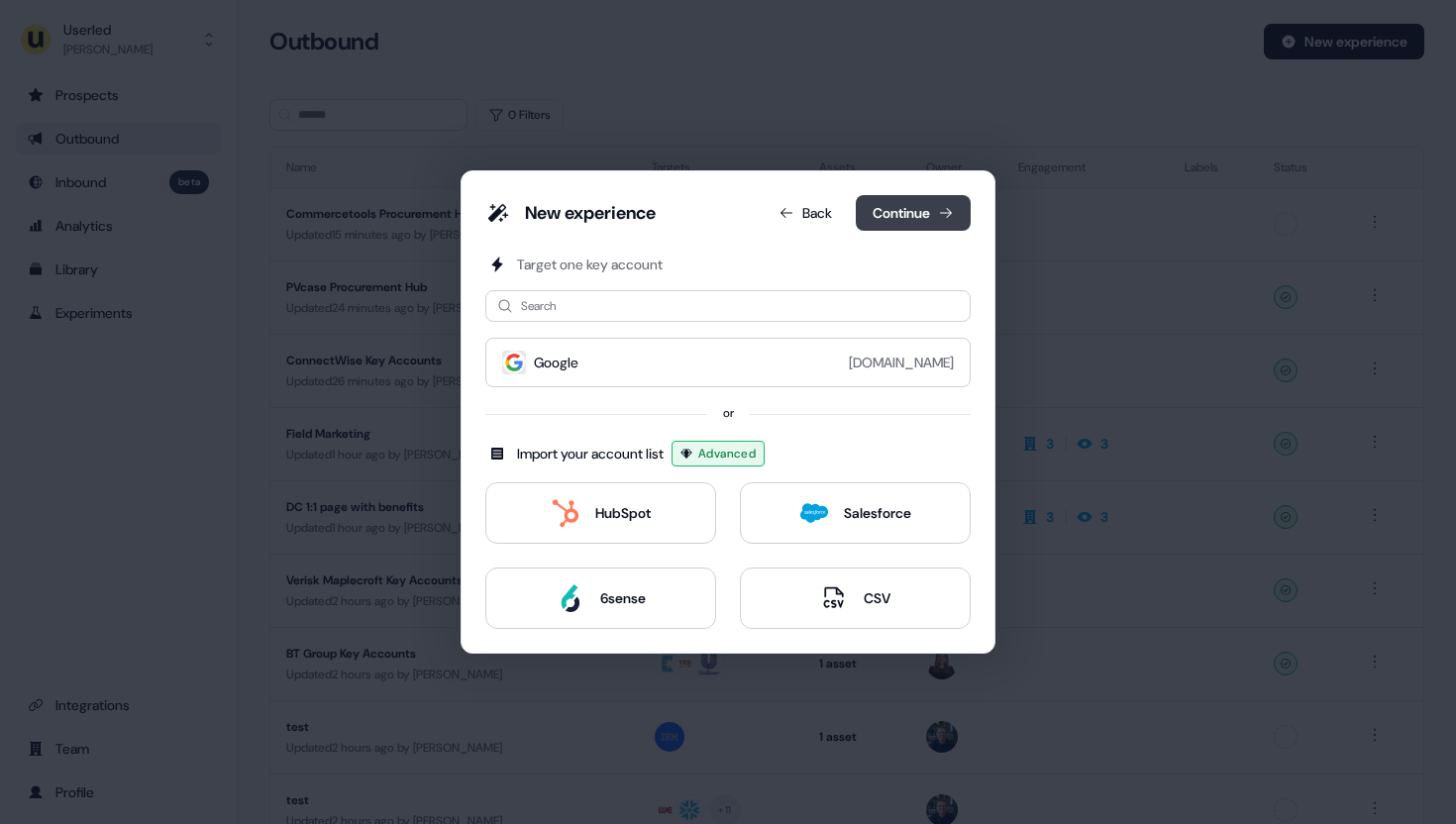 click on "Continue" at bounding box center [913, 213] 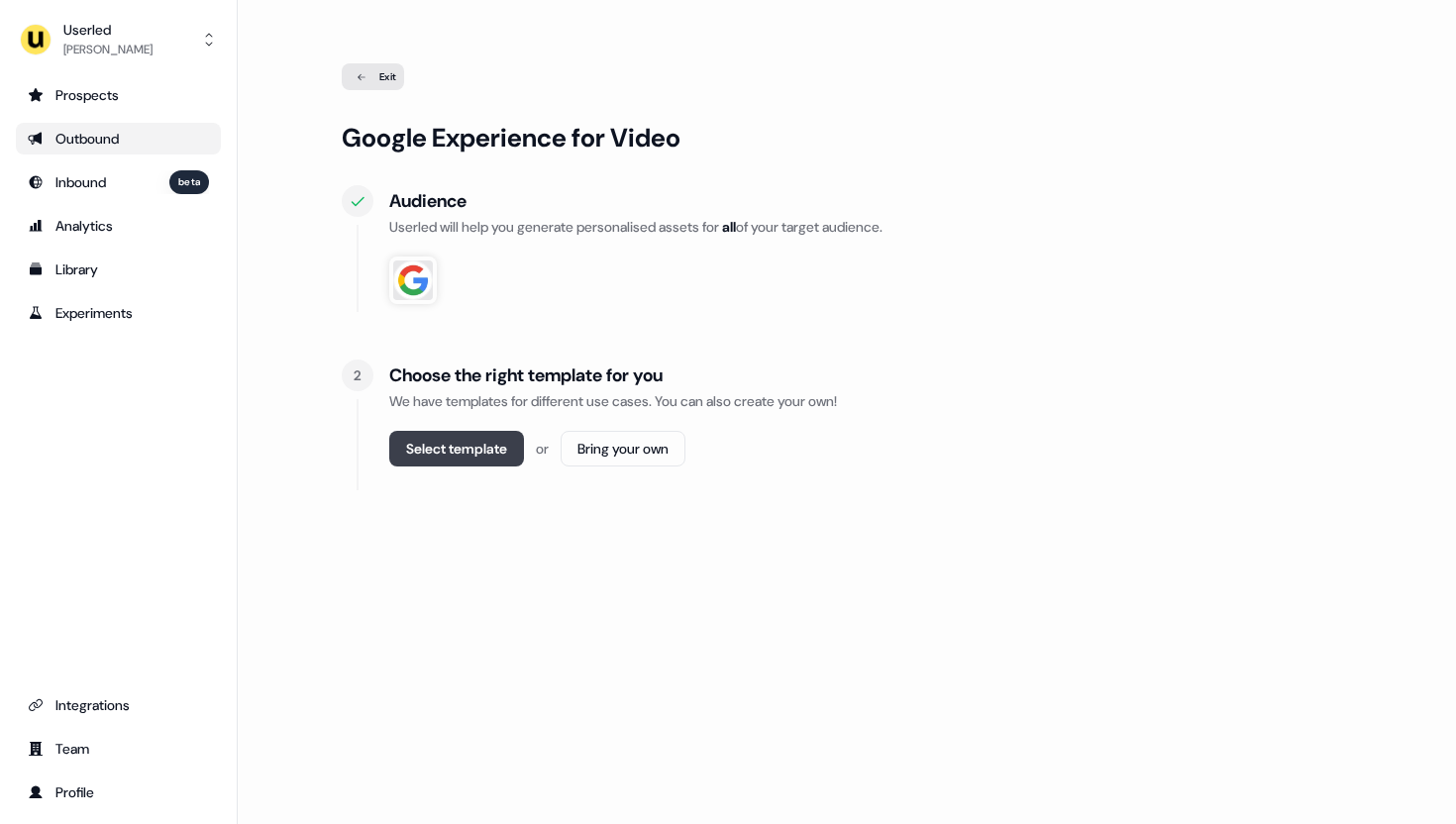 click on "Select template" at bounding box center (457, 449) 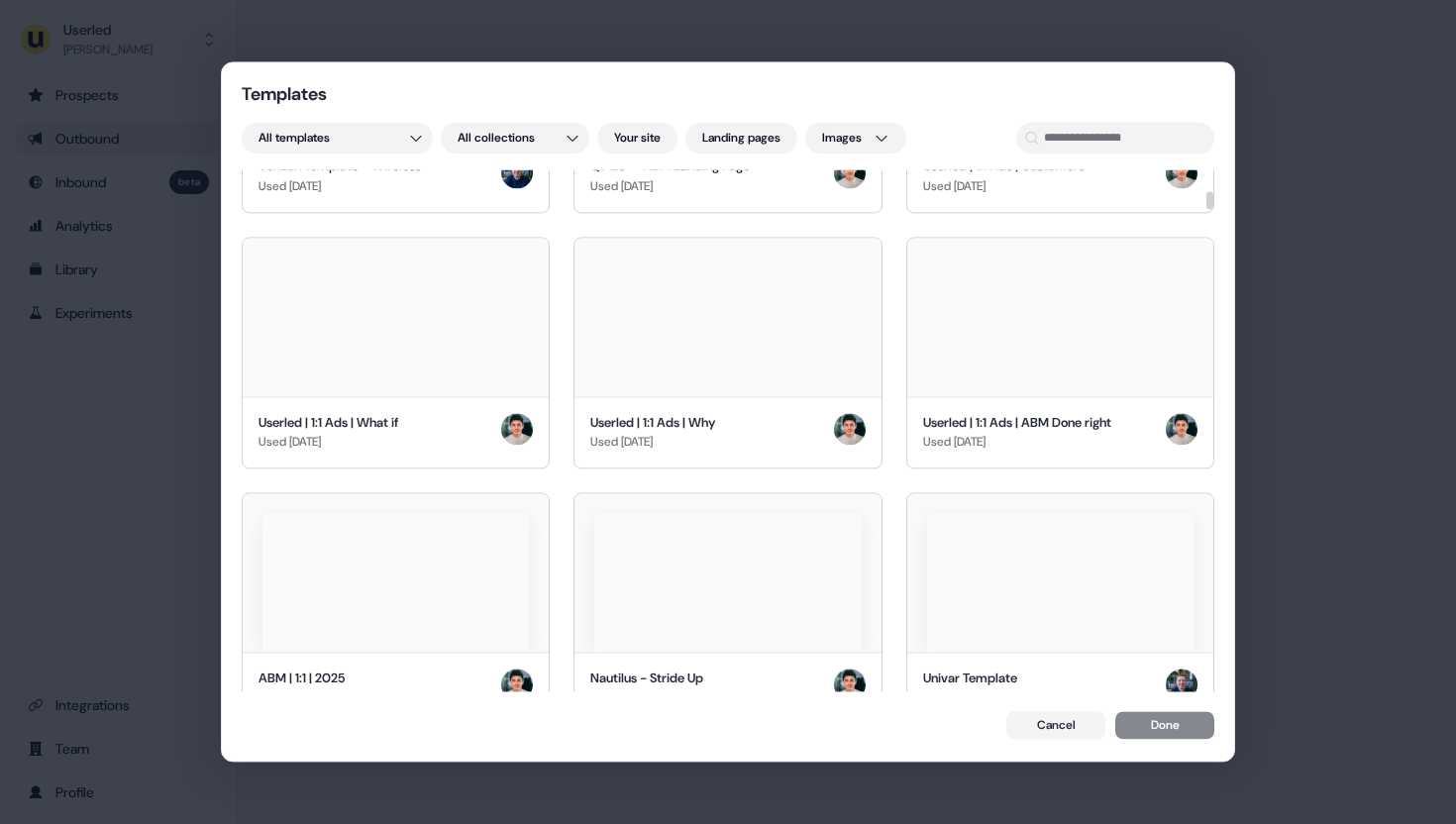 scroll, scrollTop: 3313, scrollLeft: 0, axis: vertical 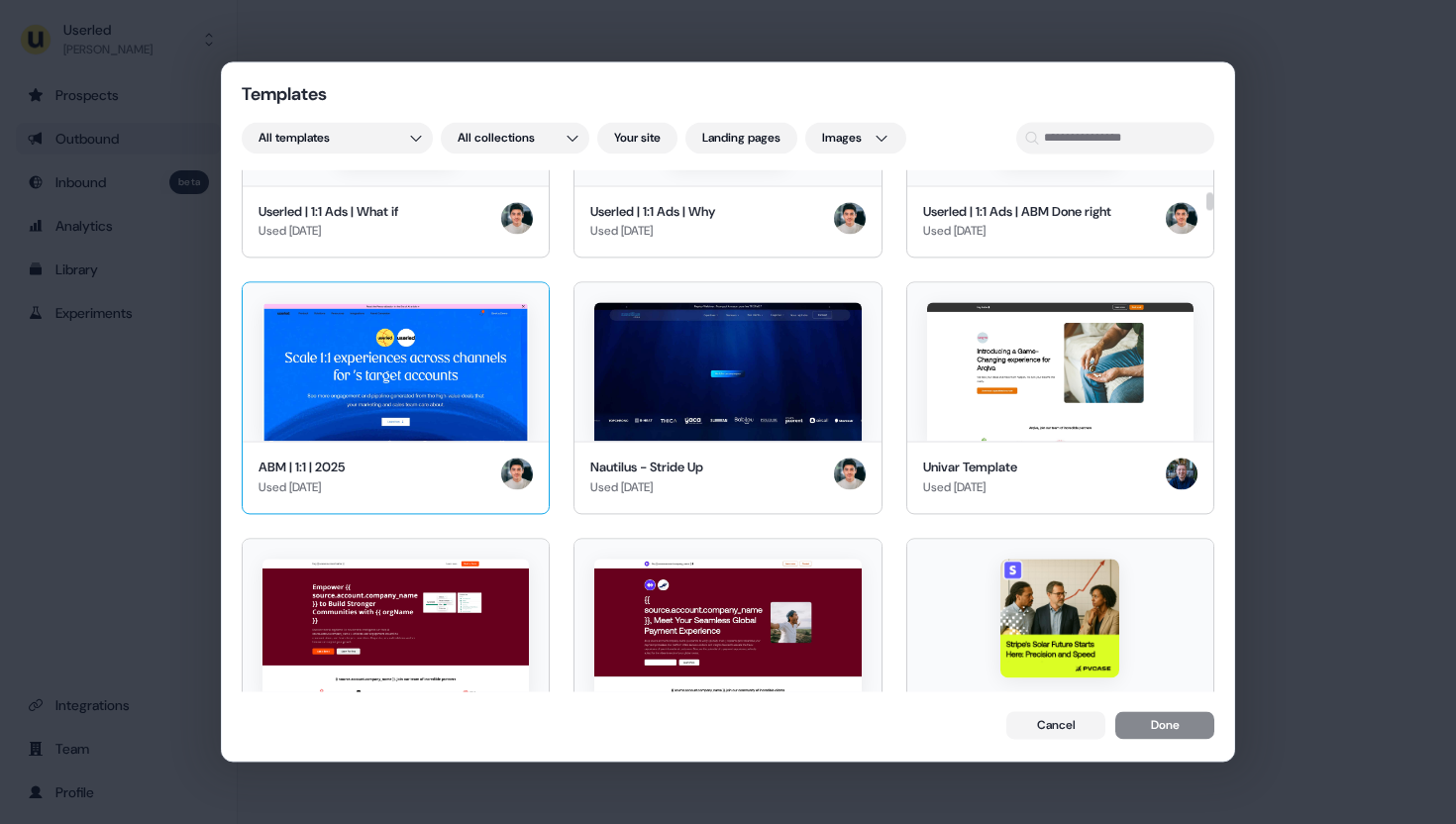 click on "ABM | 1:1 | 2025 Used 8 days ago" at bounding box center [395, 476] 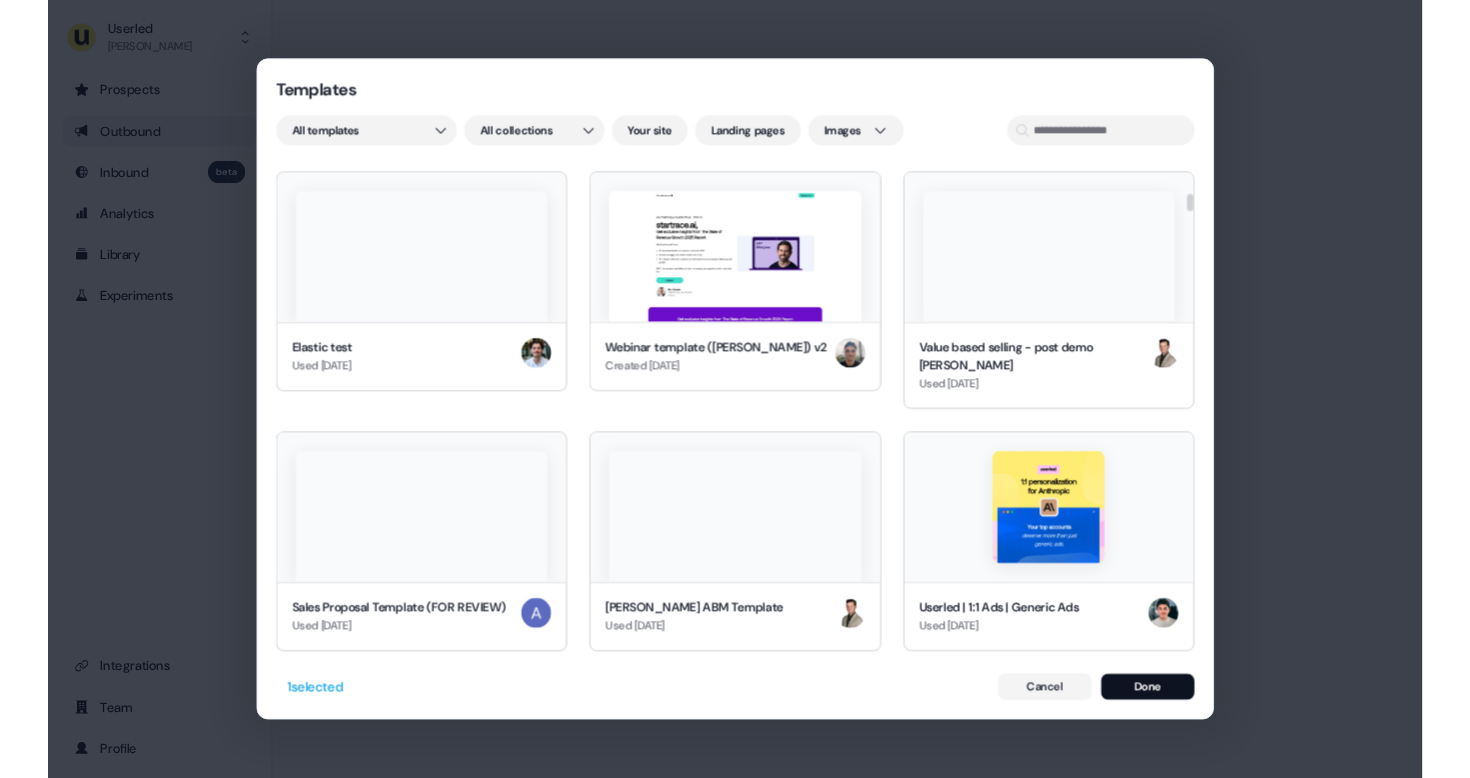 scroll, scrollTop: 5336, scrollLeft: 0, axis: vertical 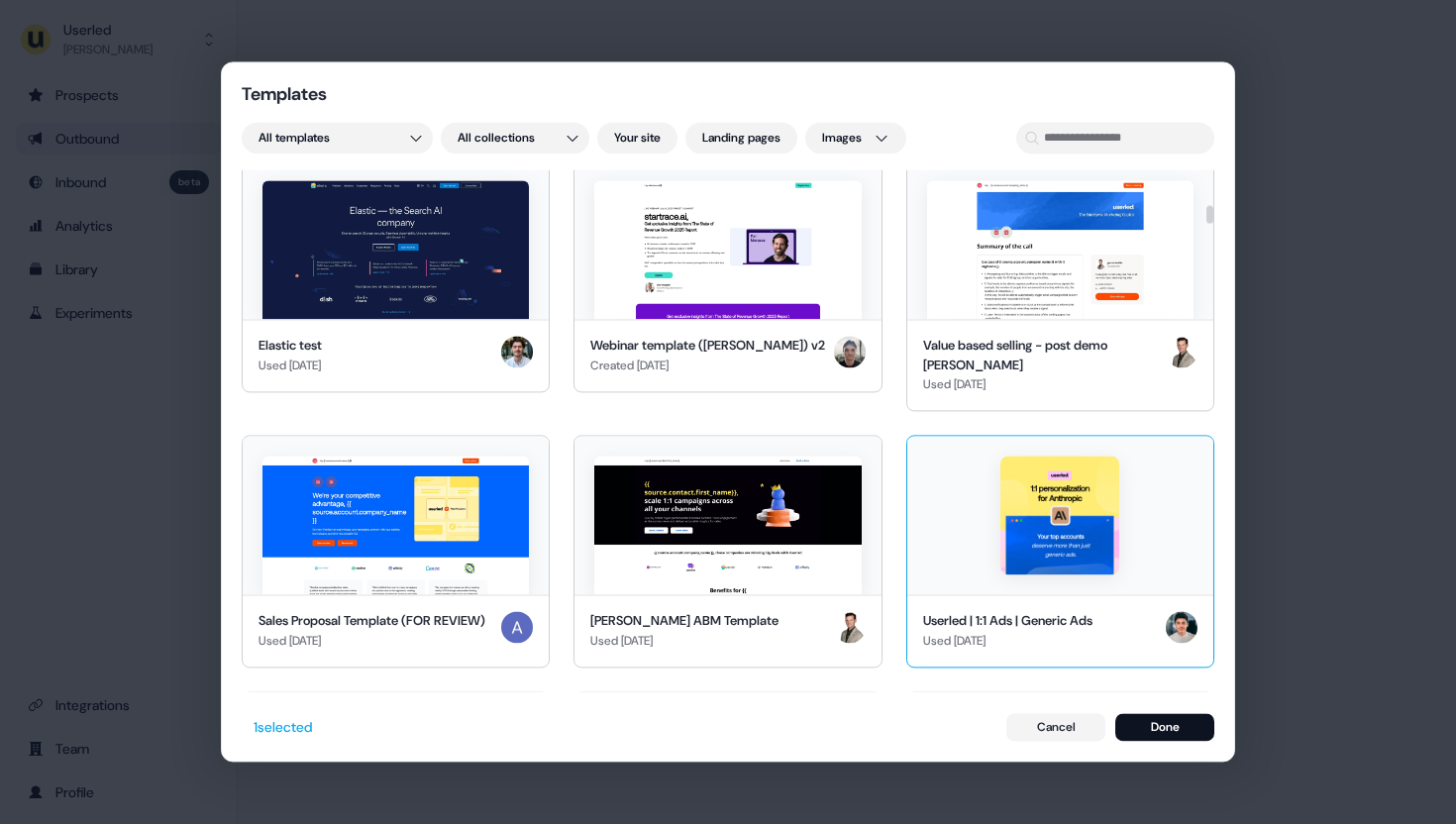 click at bounding box center (1060, 515) 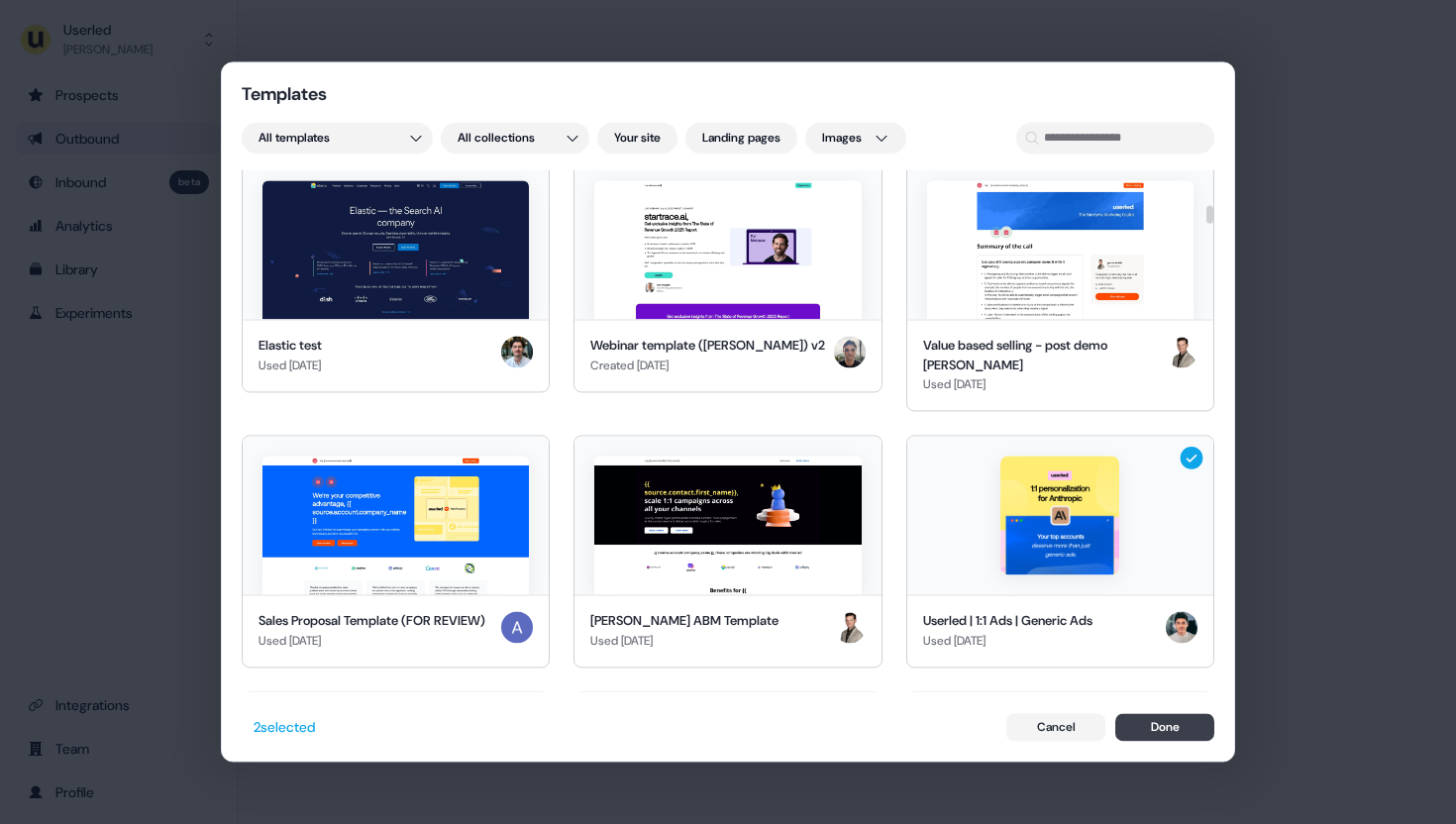 click on "Done" at bounding box center [1165, 728] 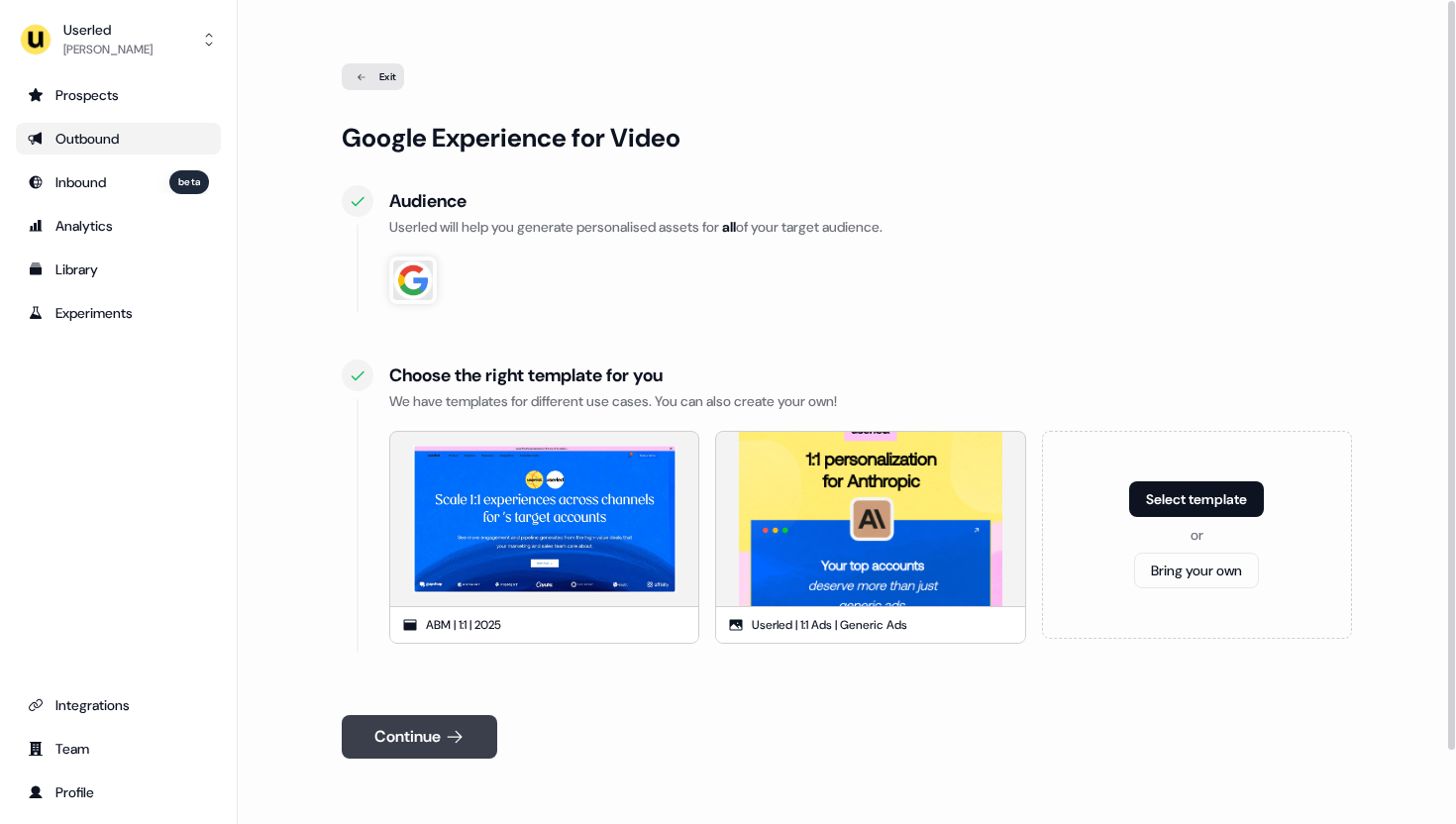 click on "Continue" at bounding box center [419, 737] 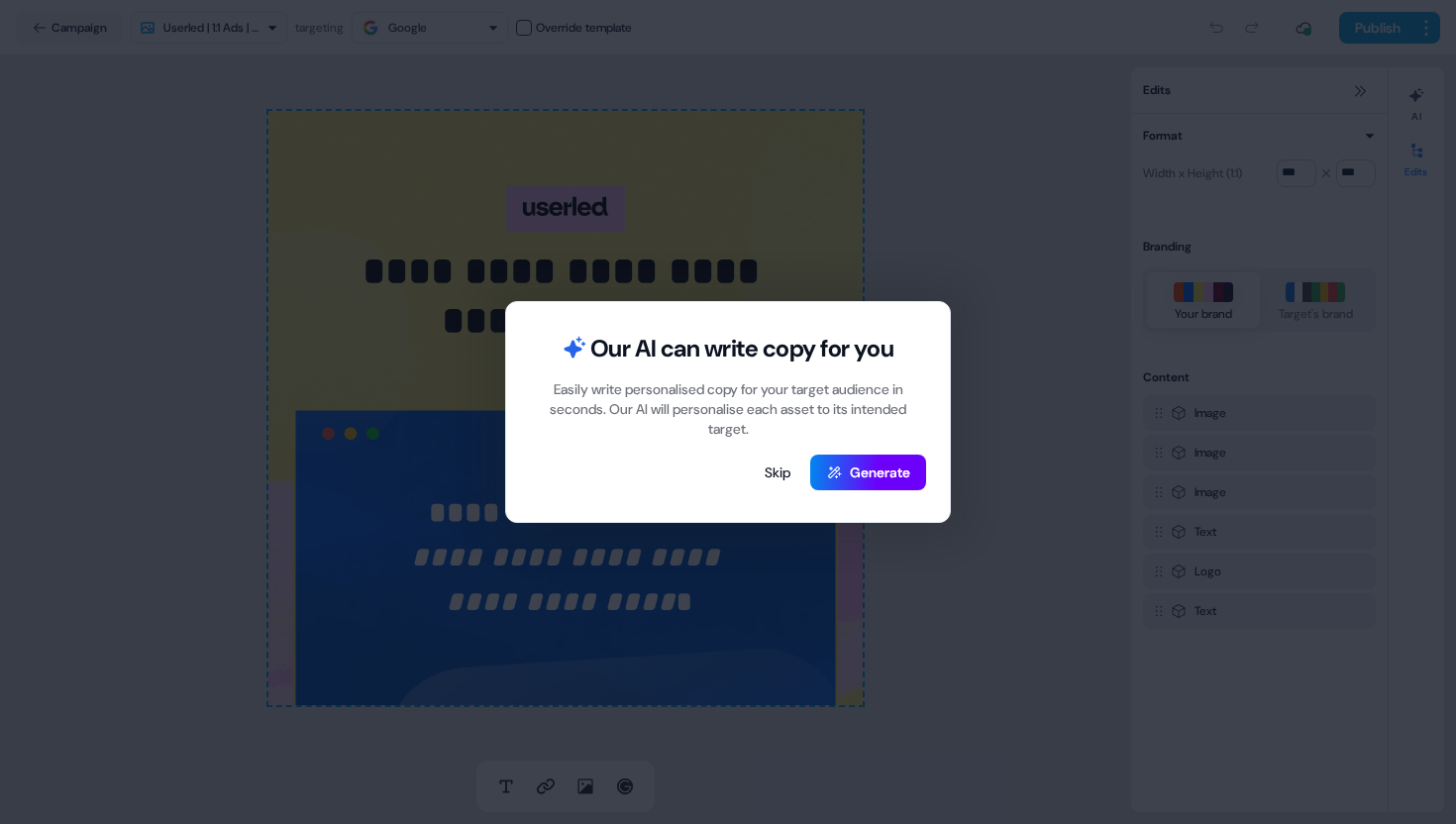 click on "Generate" at bounding box center [868, 472] 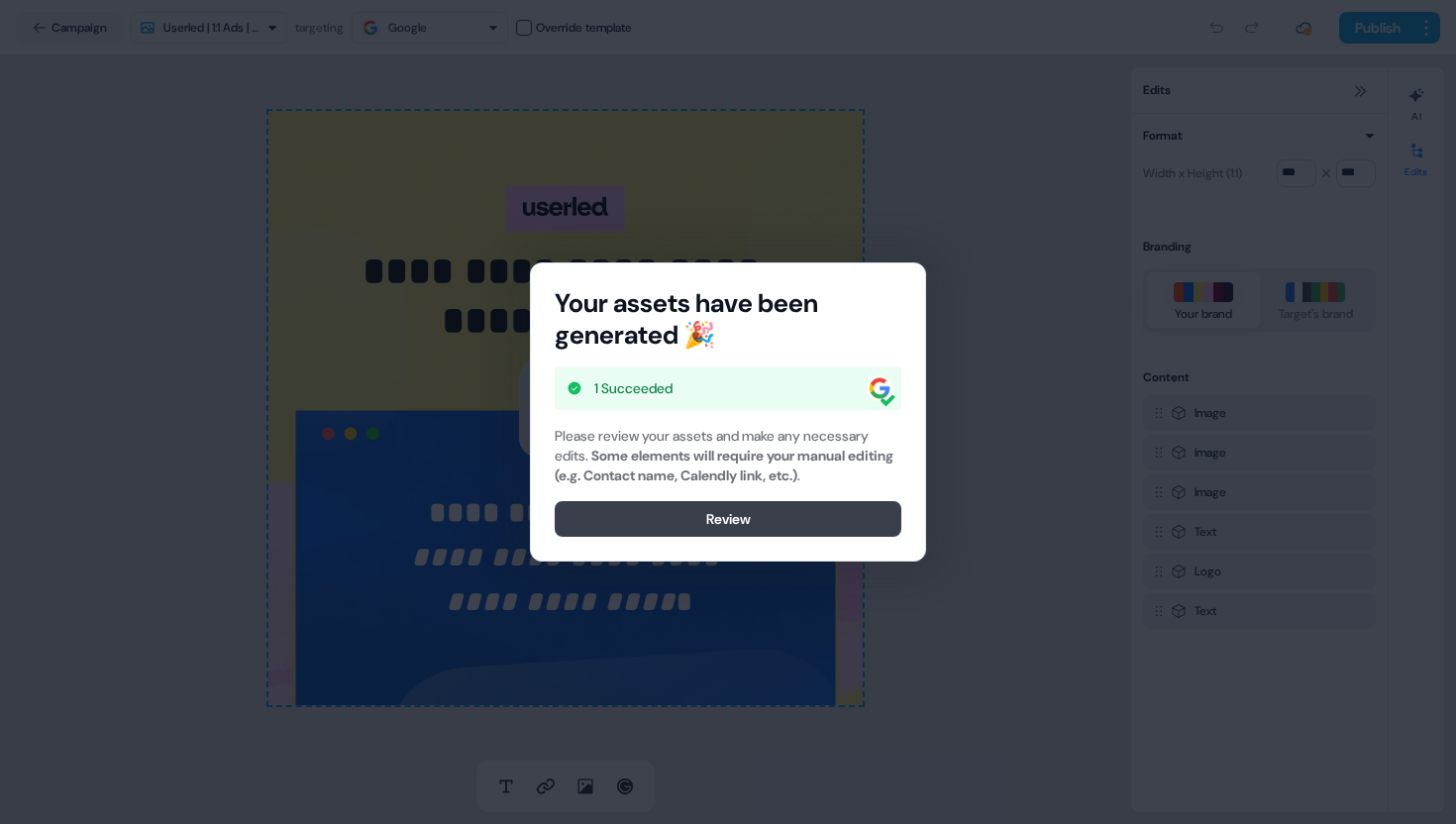 click on "Review" at bounding box center (728, 519) 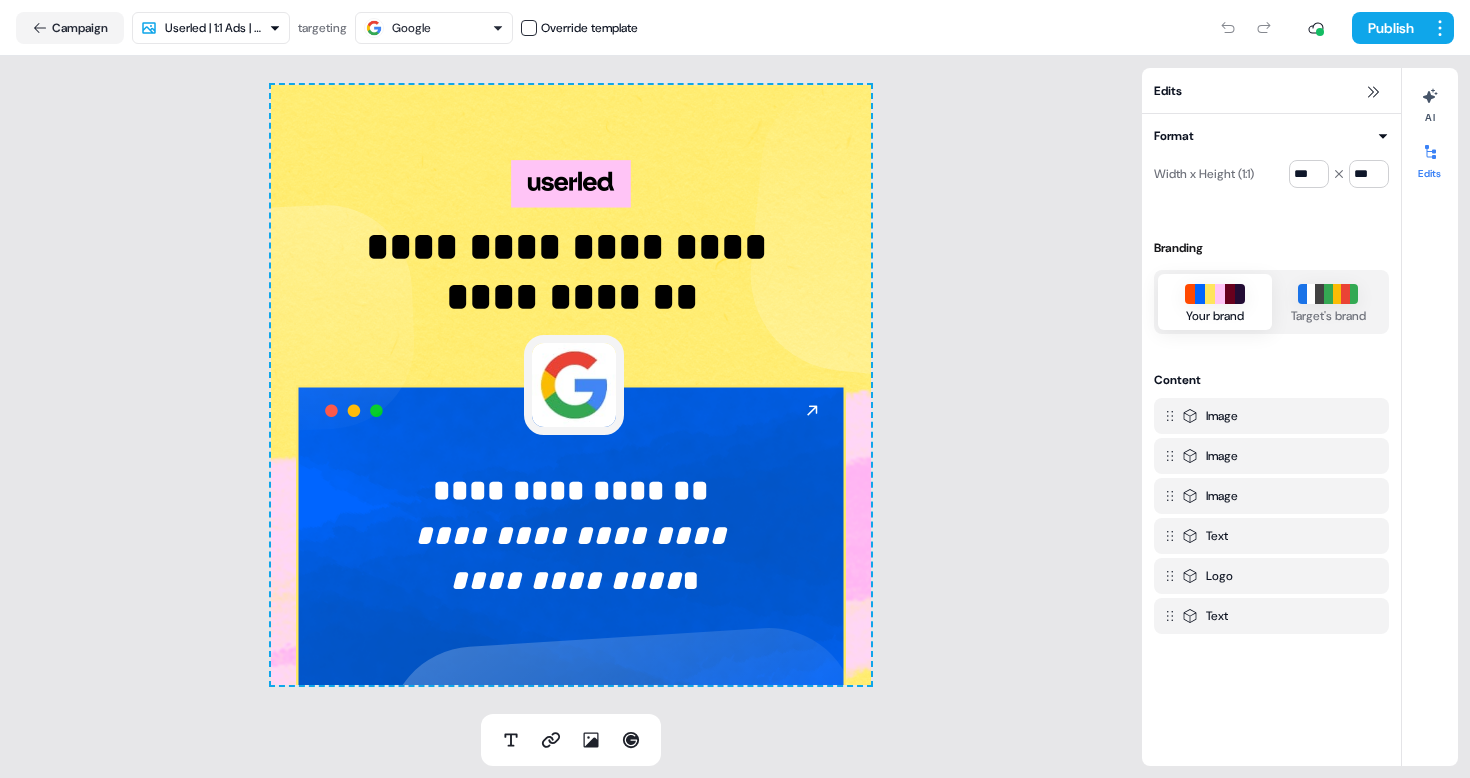 click on "**********" at bounding box center [571, 385] 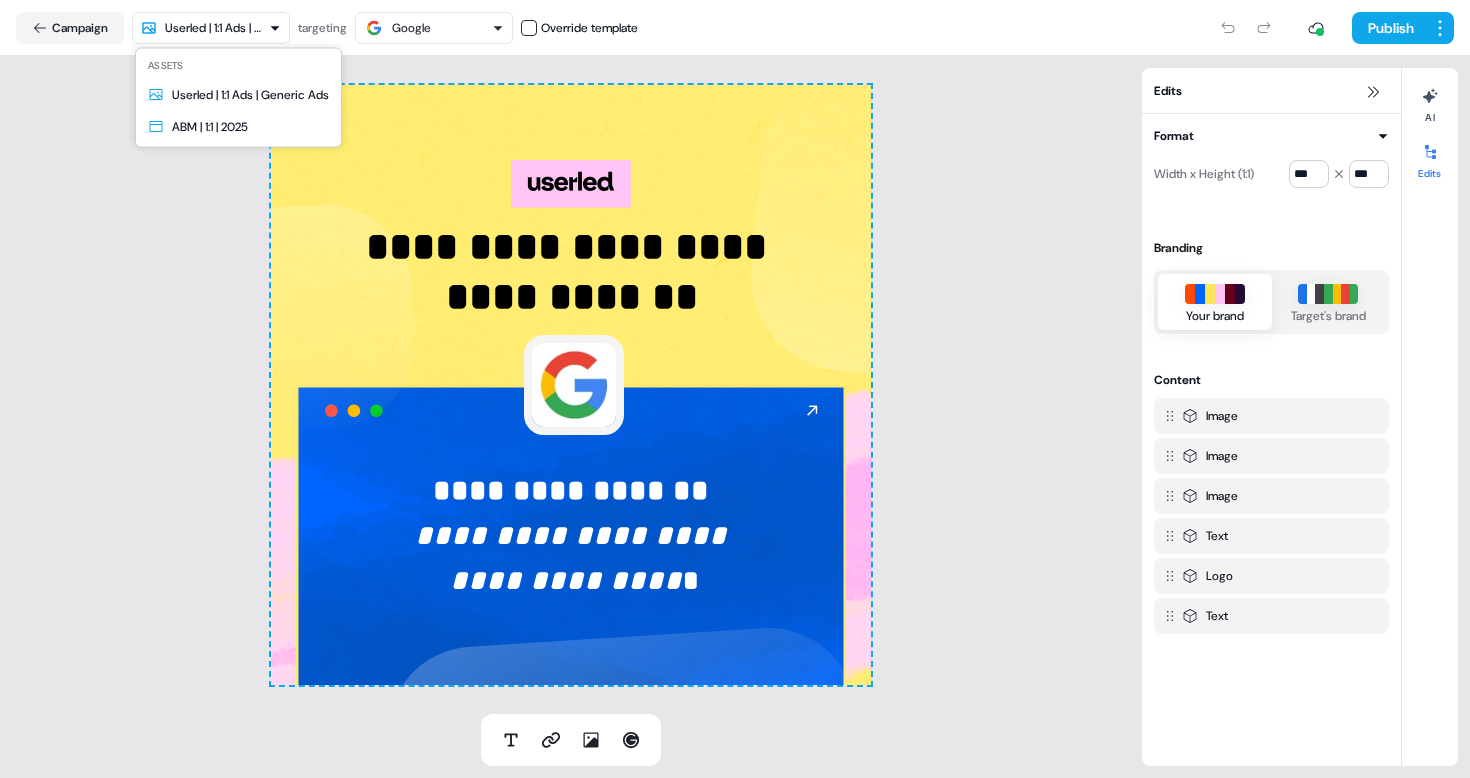 click on "**********" at bounding box center [735, 389] 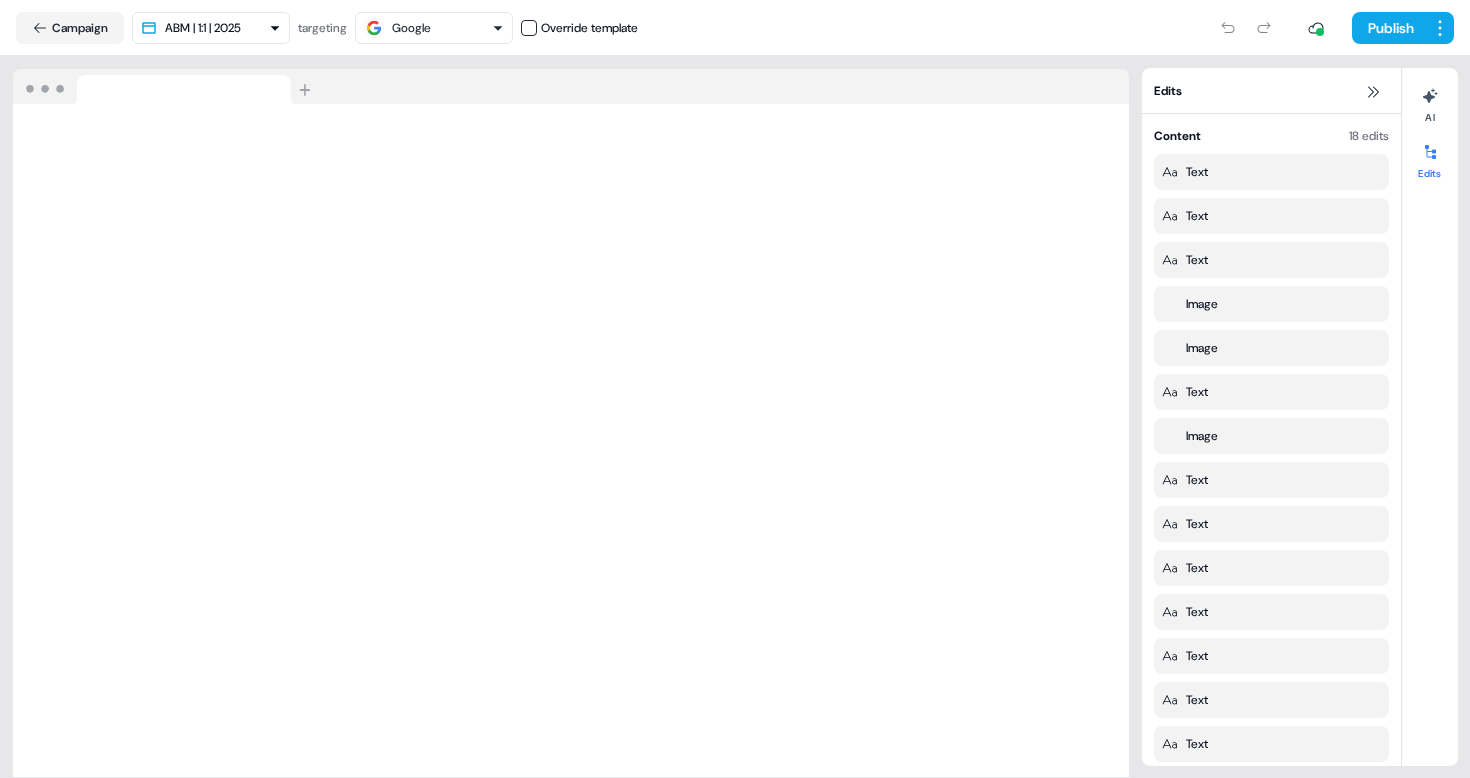 type 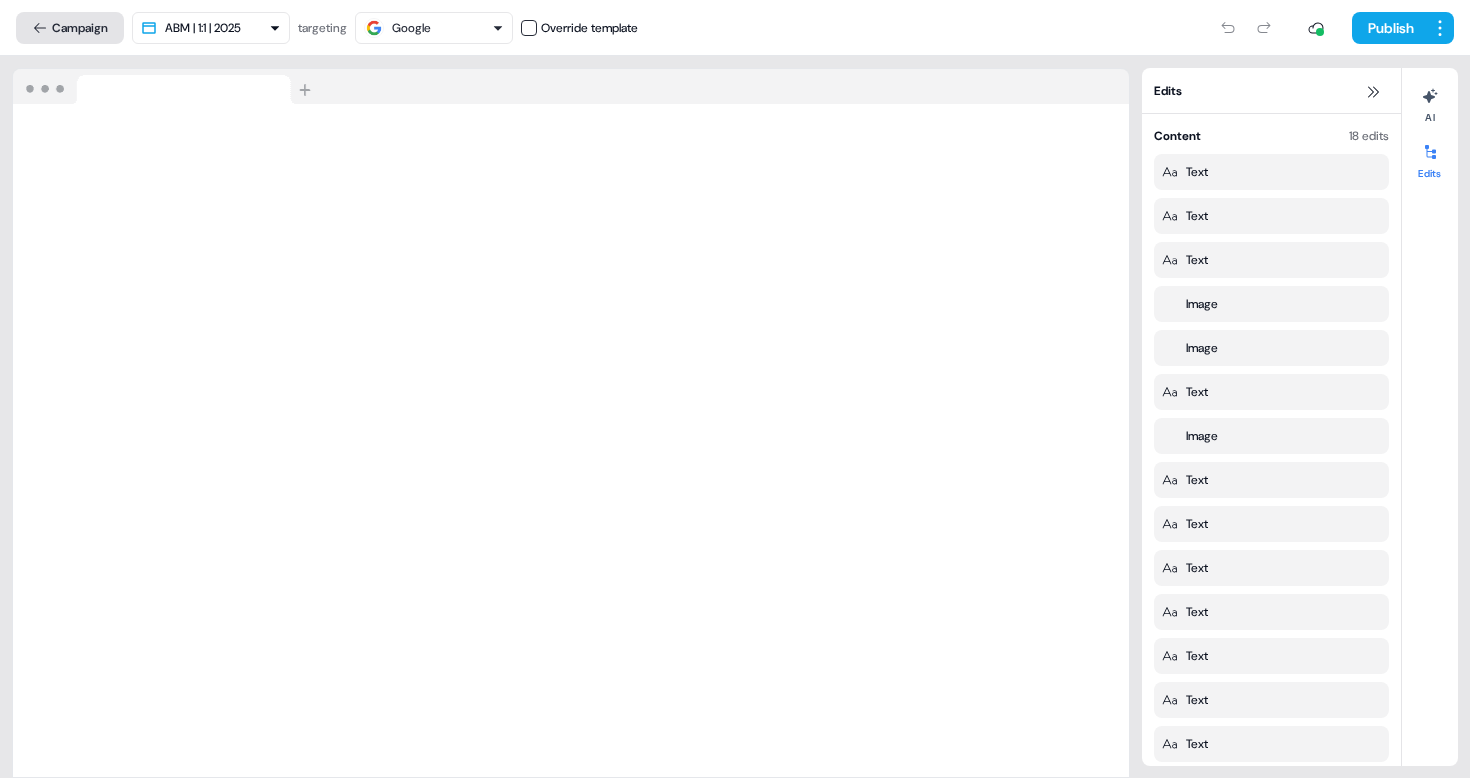 click on "Campaign" at bounding box center [70, 28] 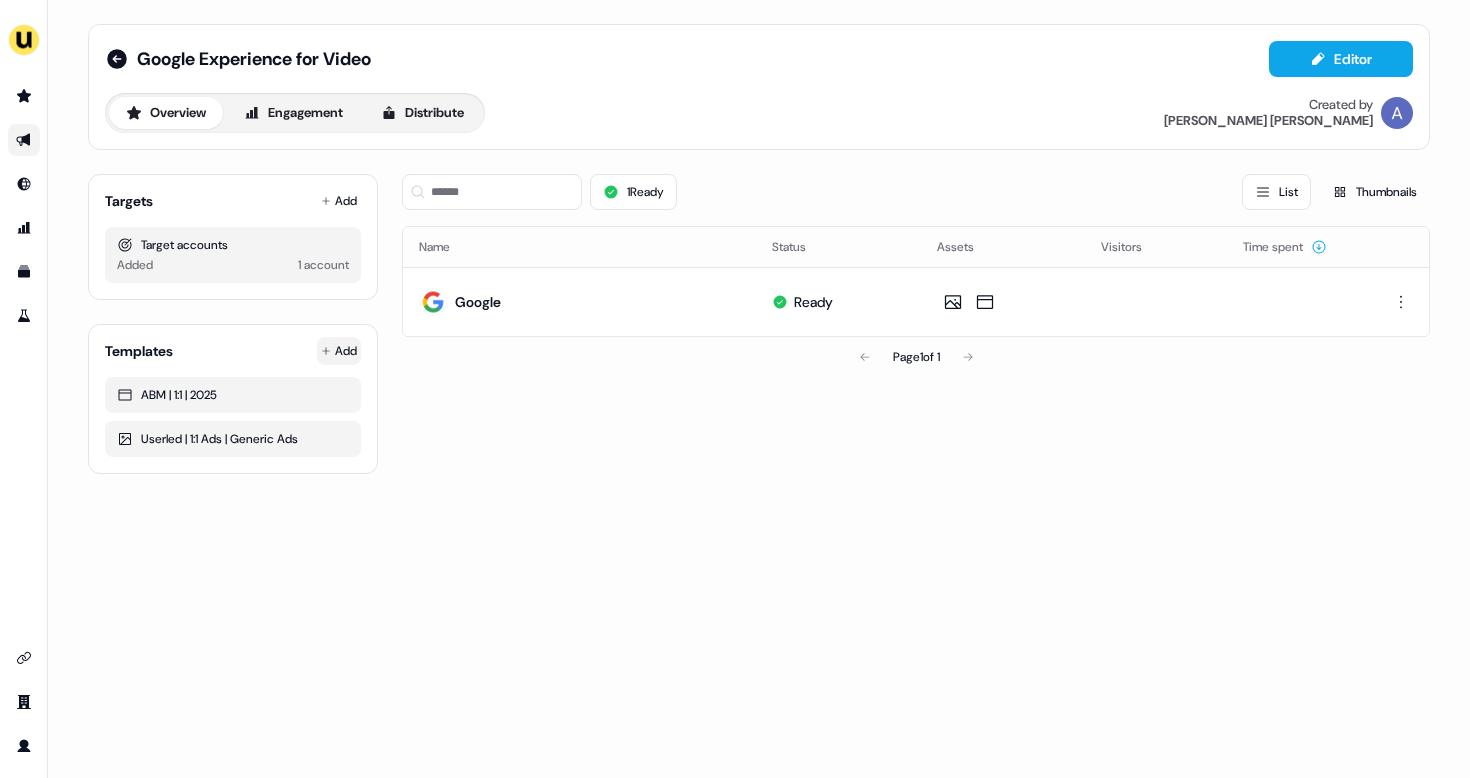 click on "For the best experience switch devices to a bigger screen. Go to Userled.io Google Experience for Video Editor Overview Engagement Distribute Created by Aaron   Carpenter Targets Add Target   accounts Added 1   account Templates Add ABM | 1:1 | 2025 Userled | 1:1 Ads | Generic Ads 1  Ready List Thumbnails Name Status Assets Visitors Time spent Google Ready Page  1  of 1" at bounding box center [735, 389] 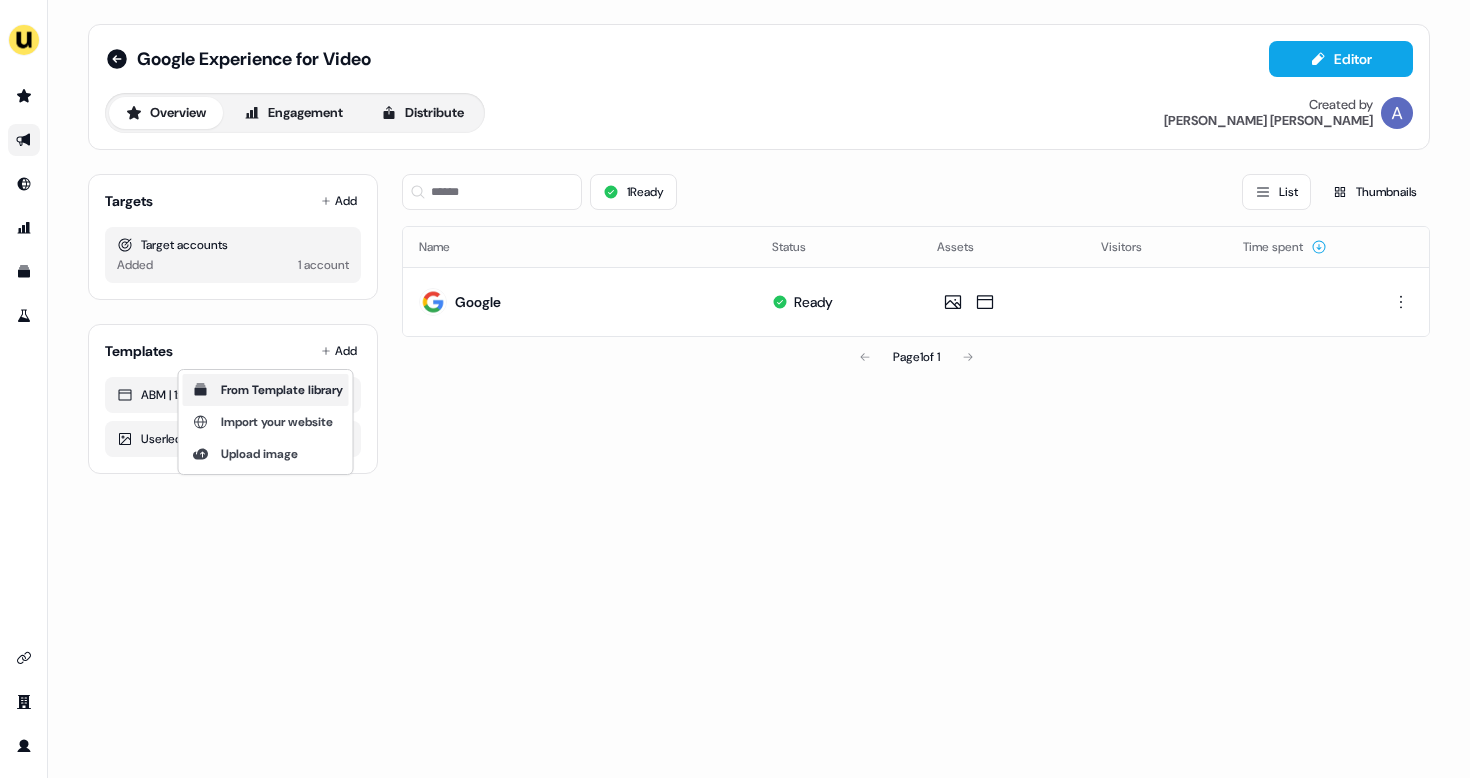 click on "From Template library" at bounding box center [282, 390] 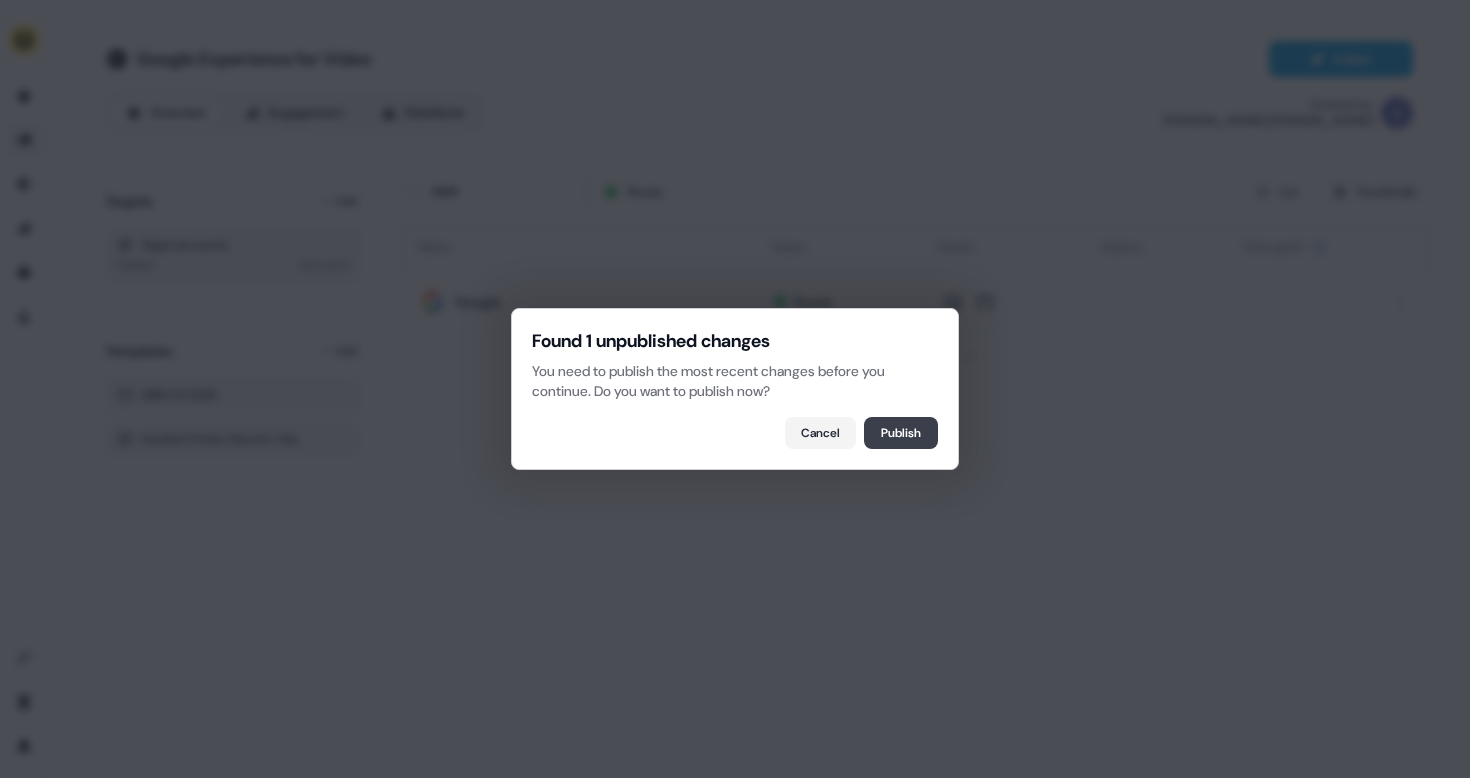 click on "Publish" at bounding box center [901, 433] 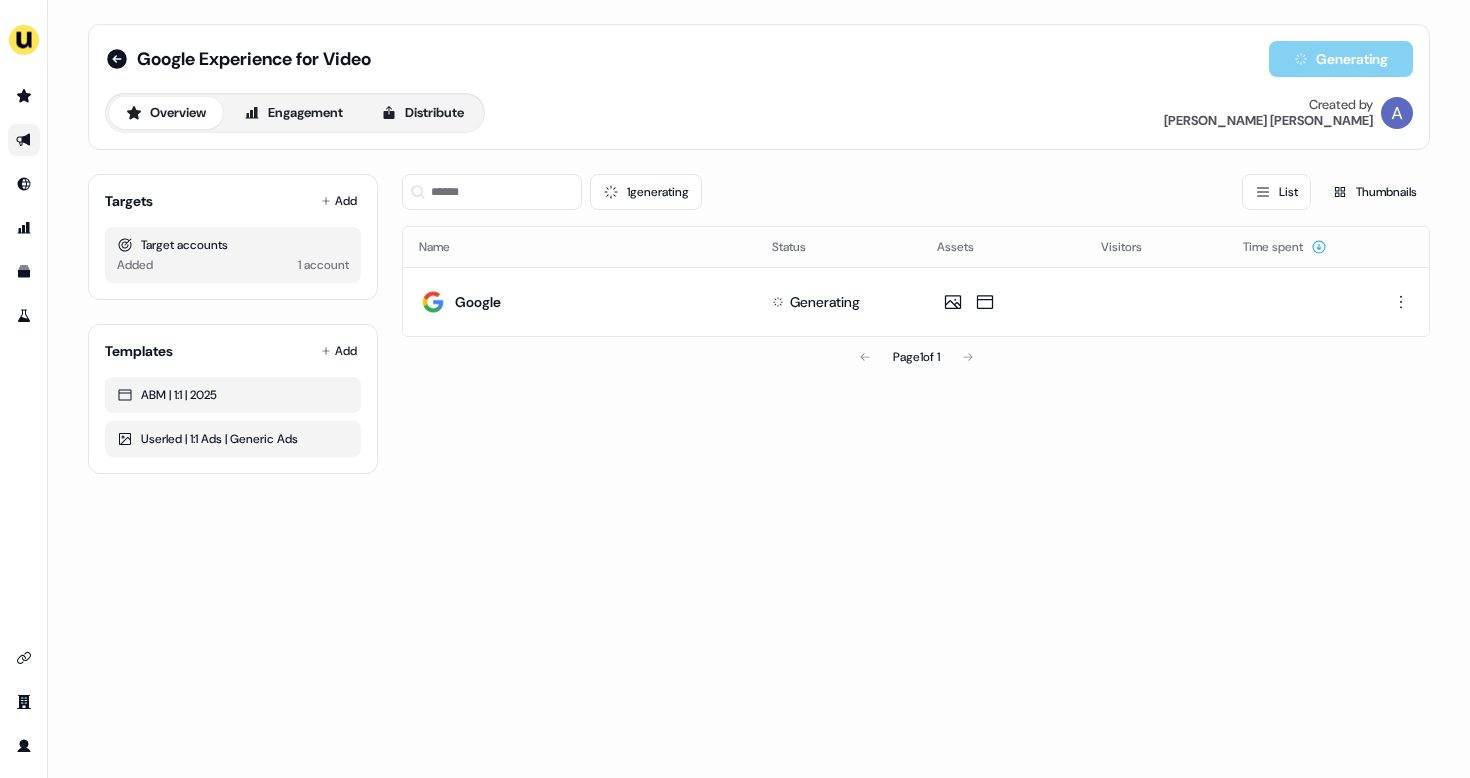 click 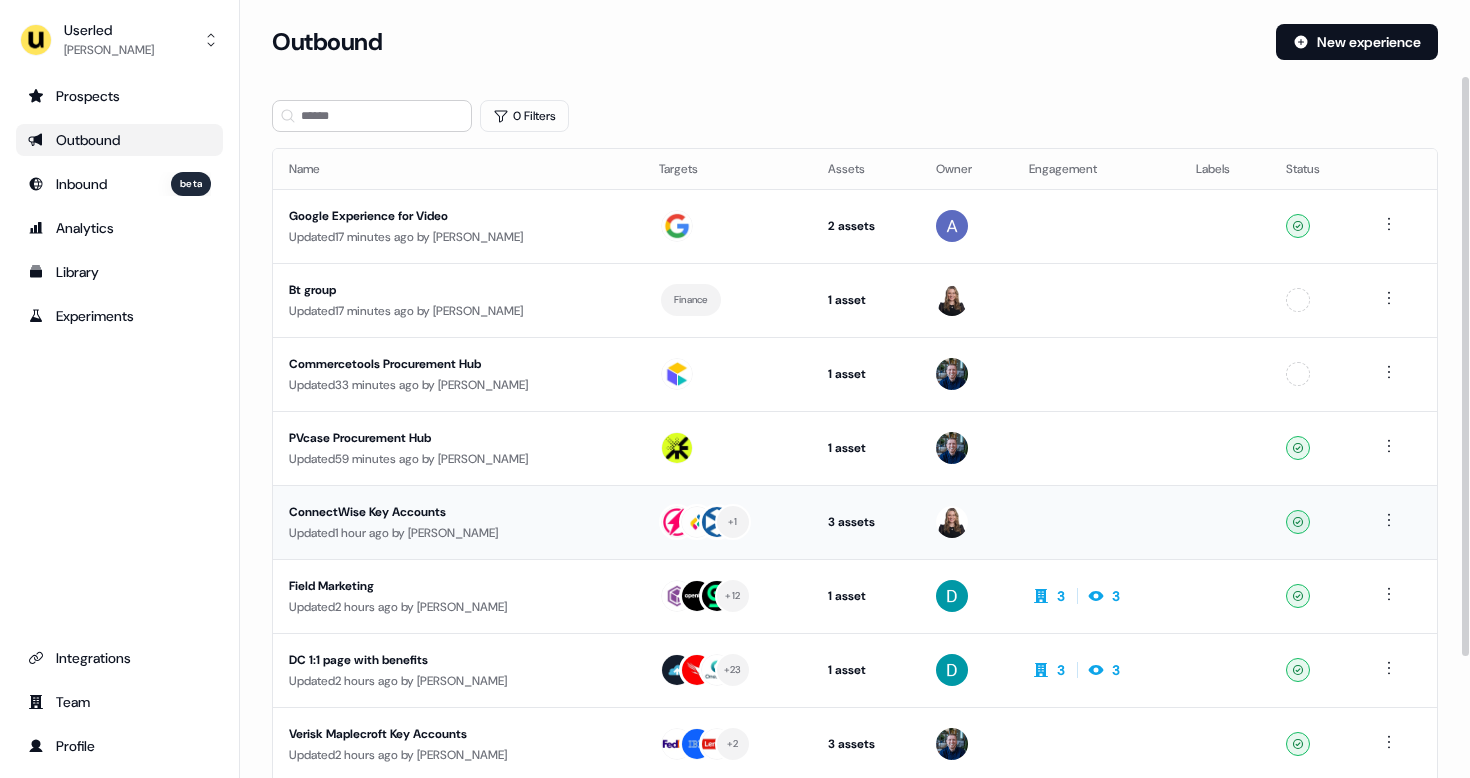 scroll, scrollTop: 263, scrollLeft: 0, axis: vertical 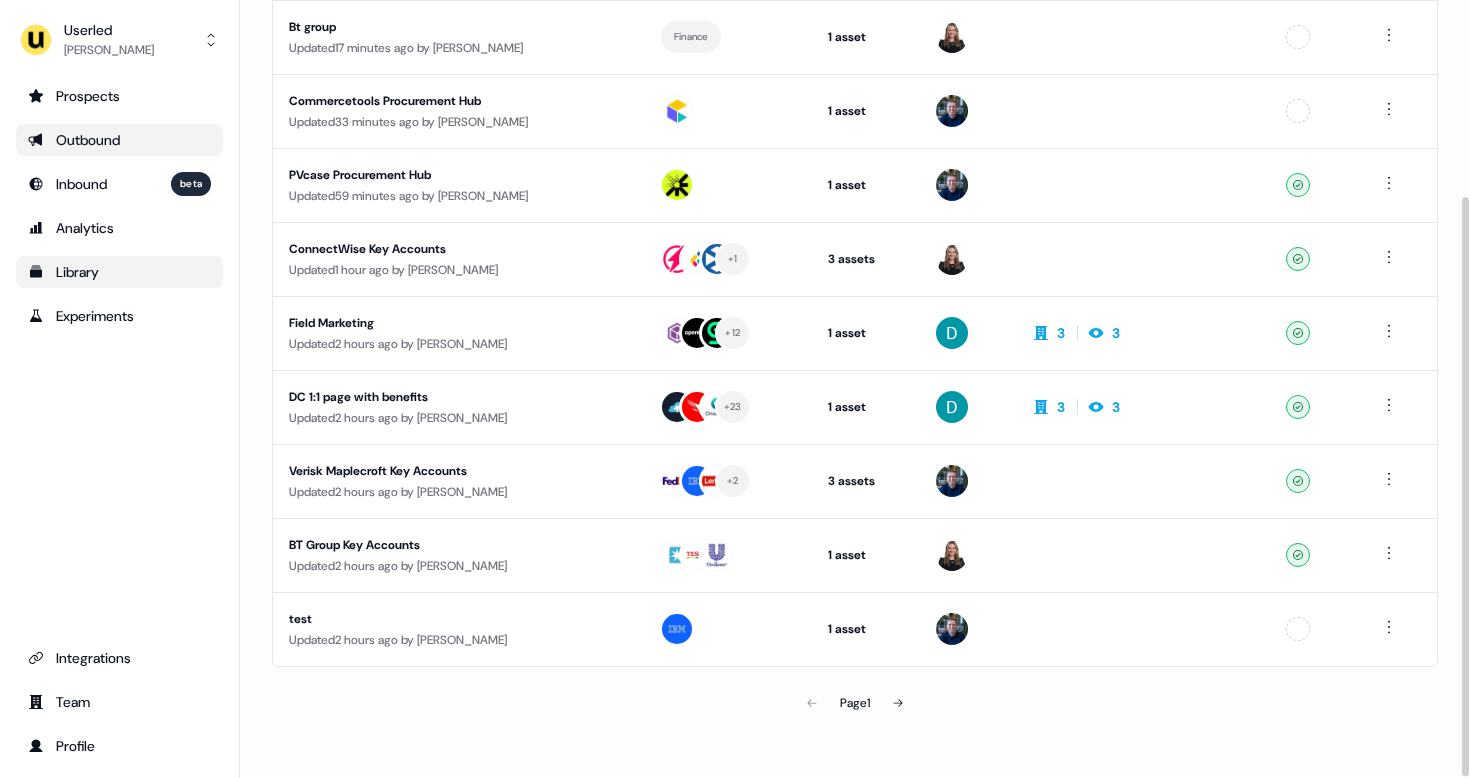 click on "Library" at bounding box center [119, 272] 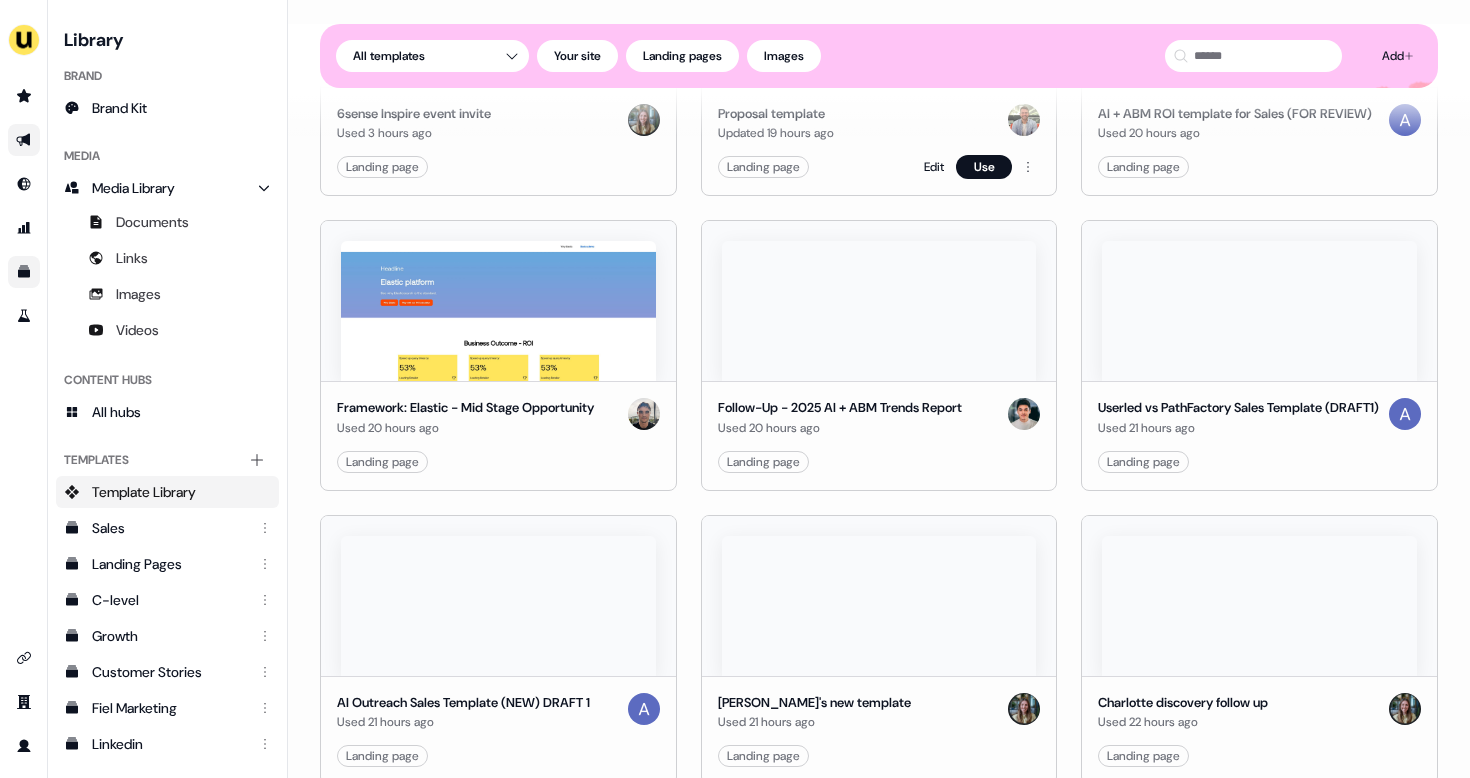 scroll, scrollTop: 706, scrollLeft: 0, axis: vertical 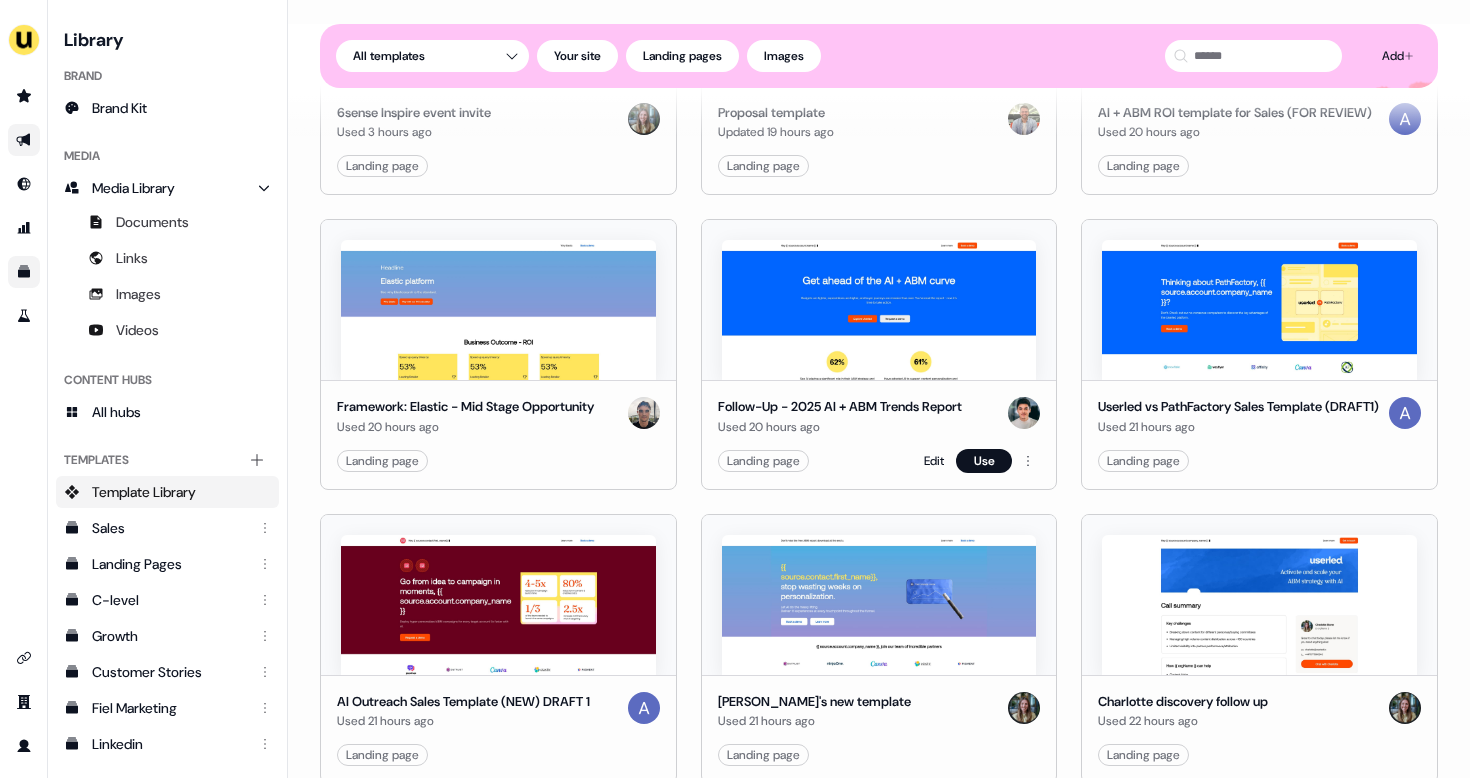 click at bounding box center [879, 310] 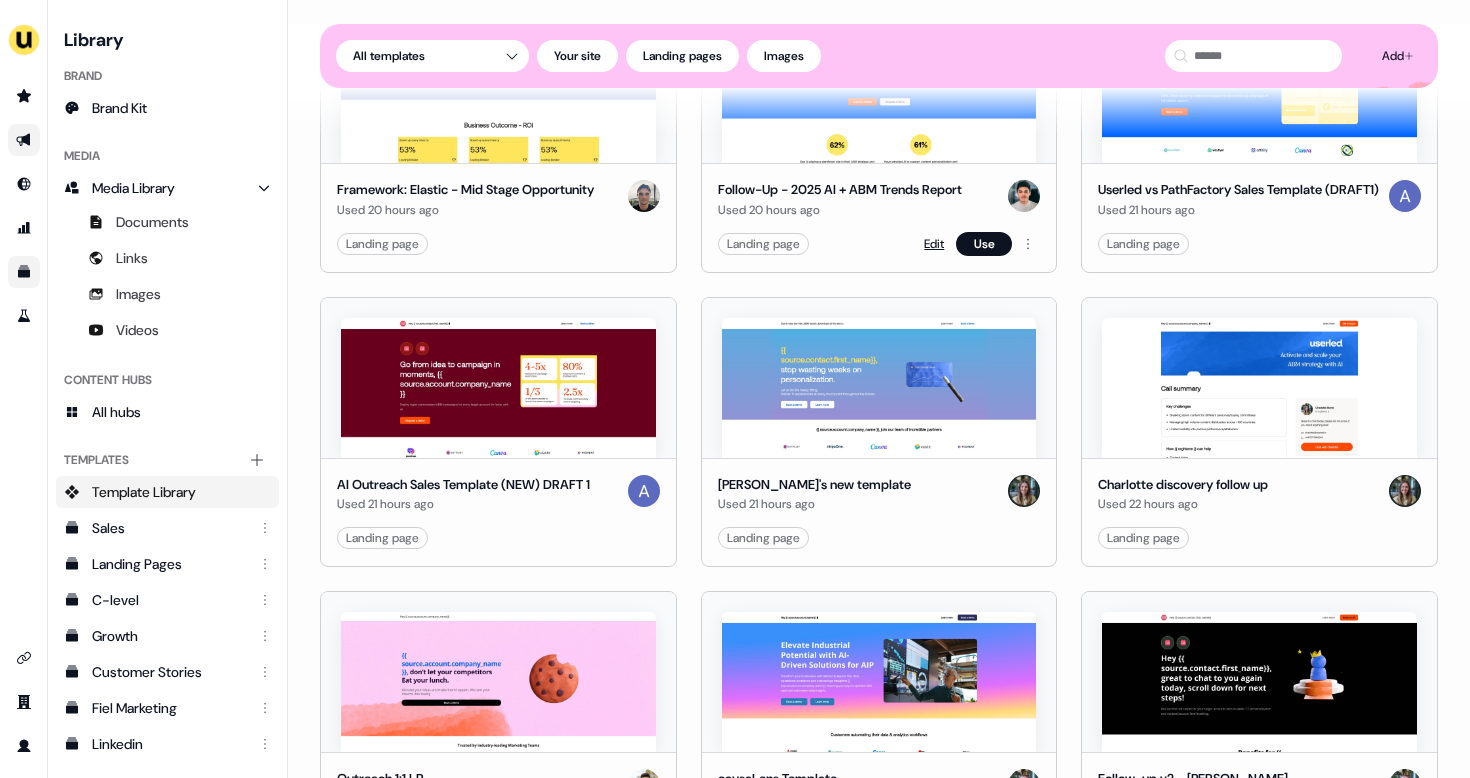 click on "Edit" at bounding box center [934, 244] 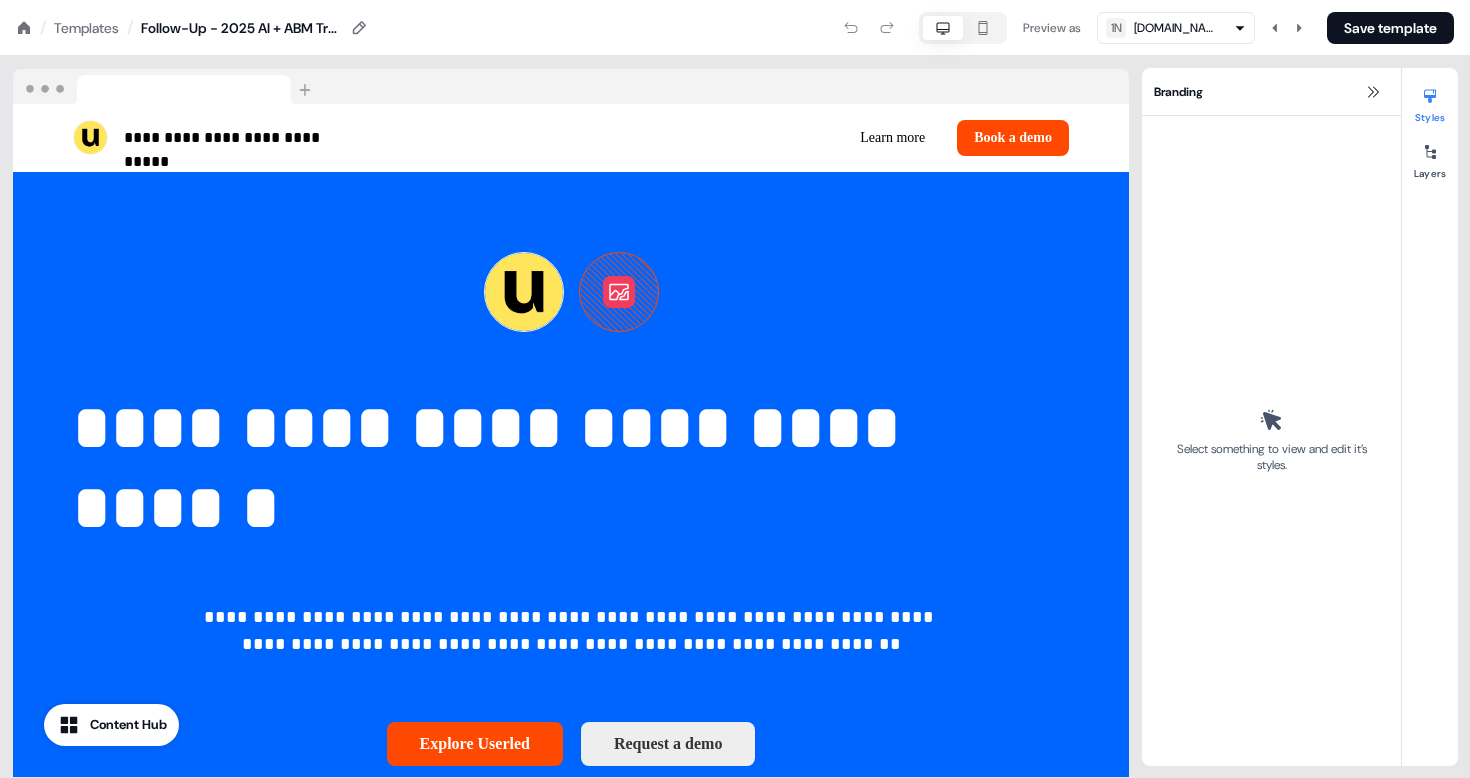 click on "Templates" at bounding box center [86, 28] 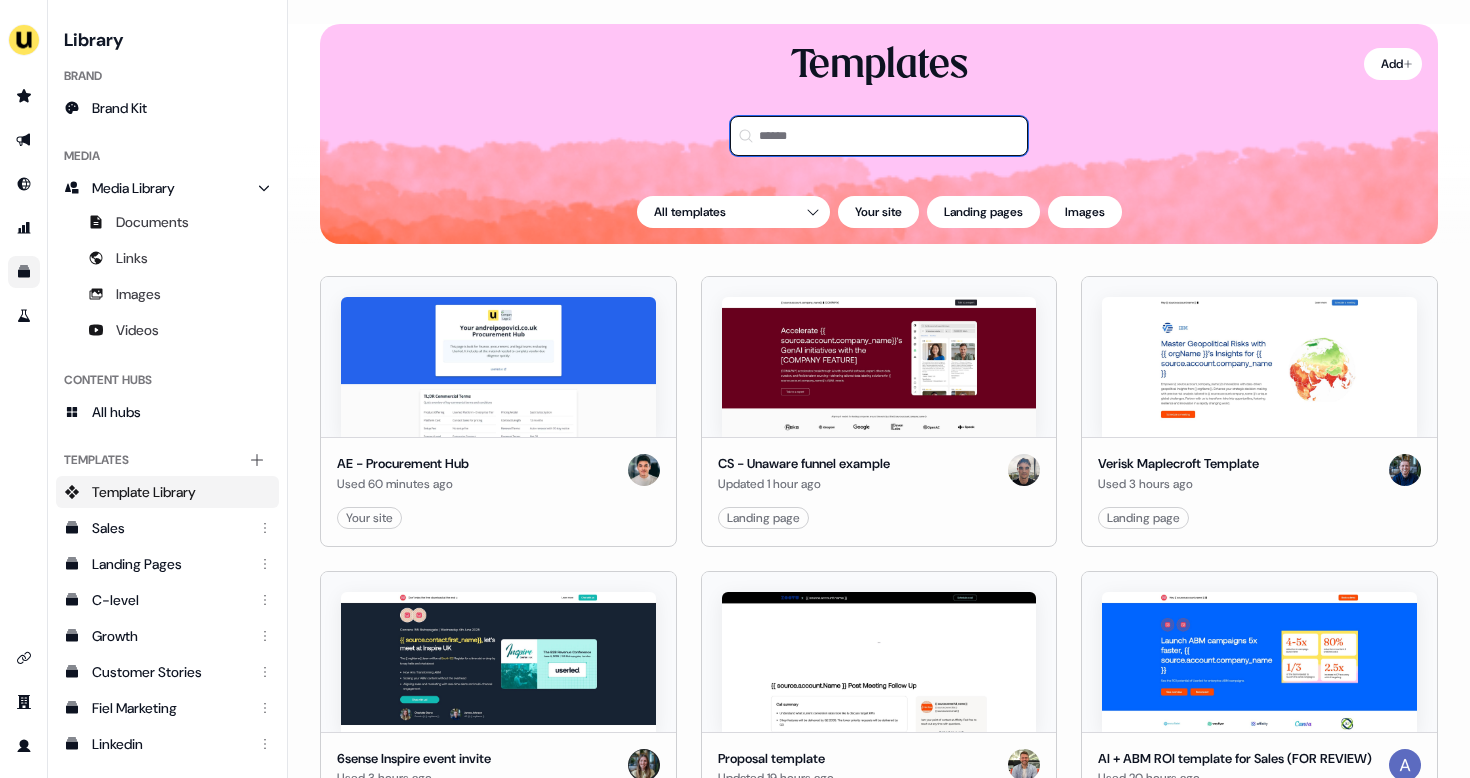 click at bounding box center [879, 136] 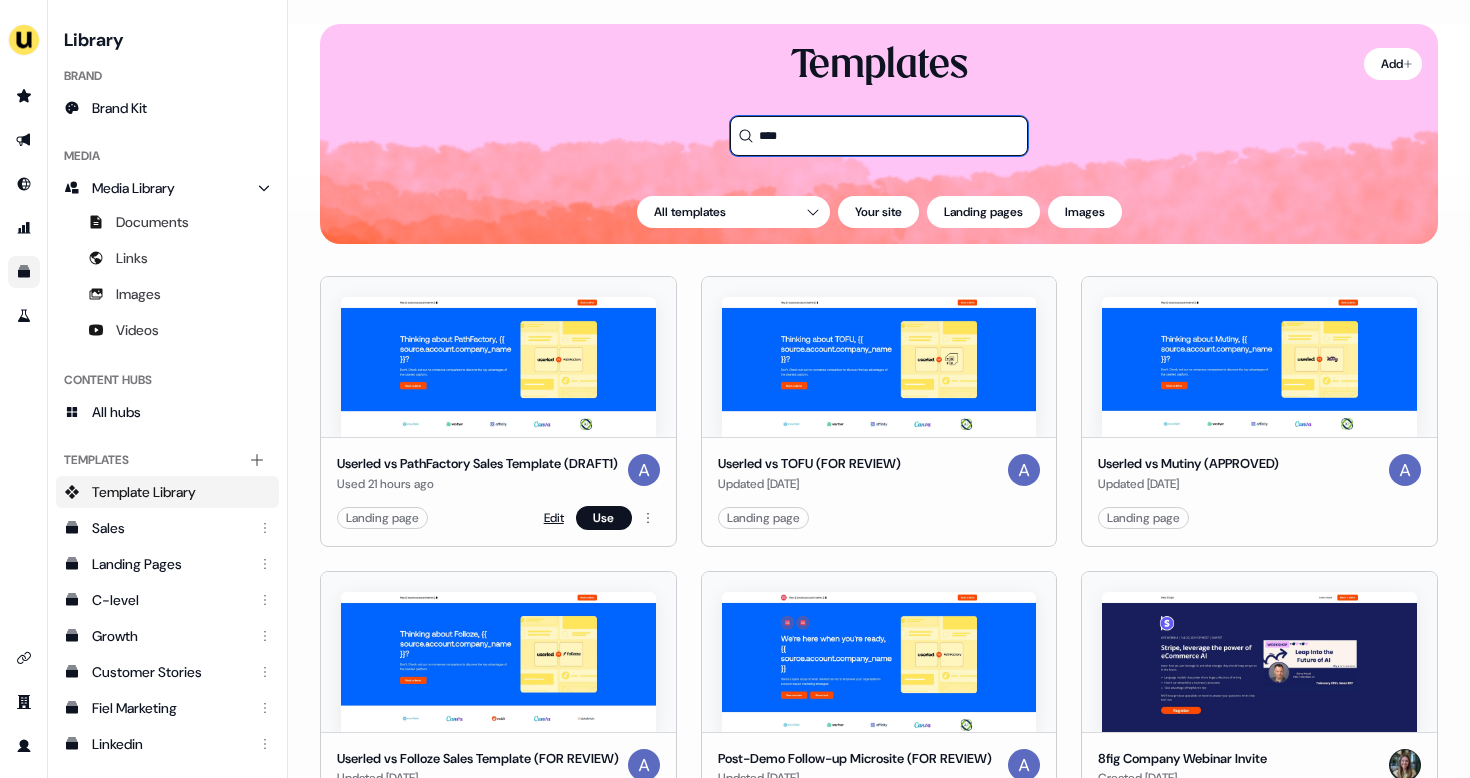 type on "****" 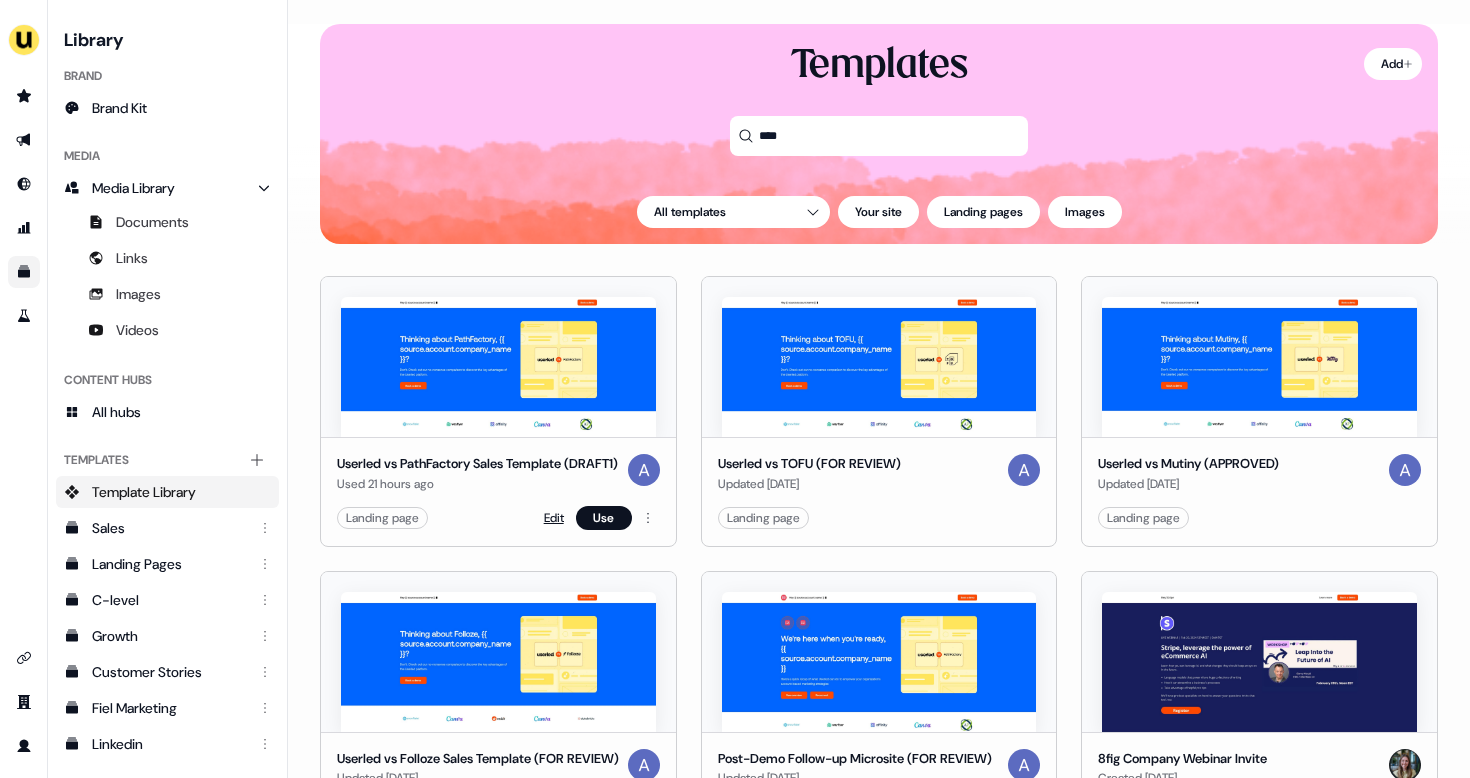 click on "Edit" at bounding box center (554, 518) 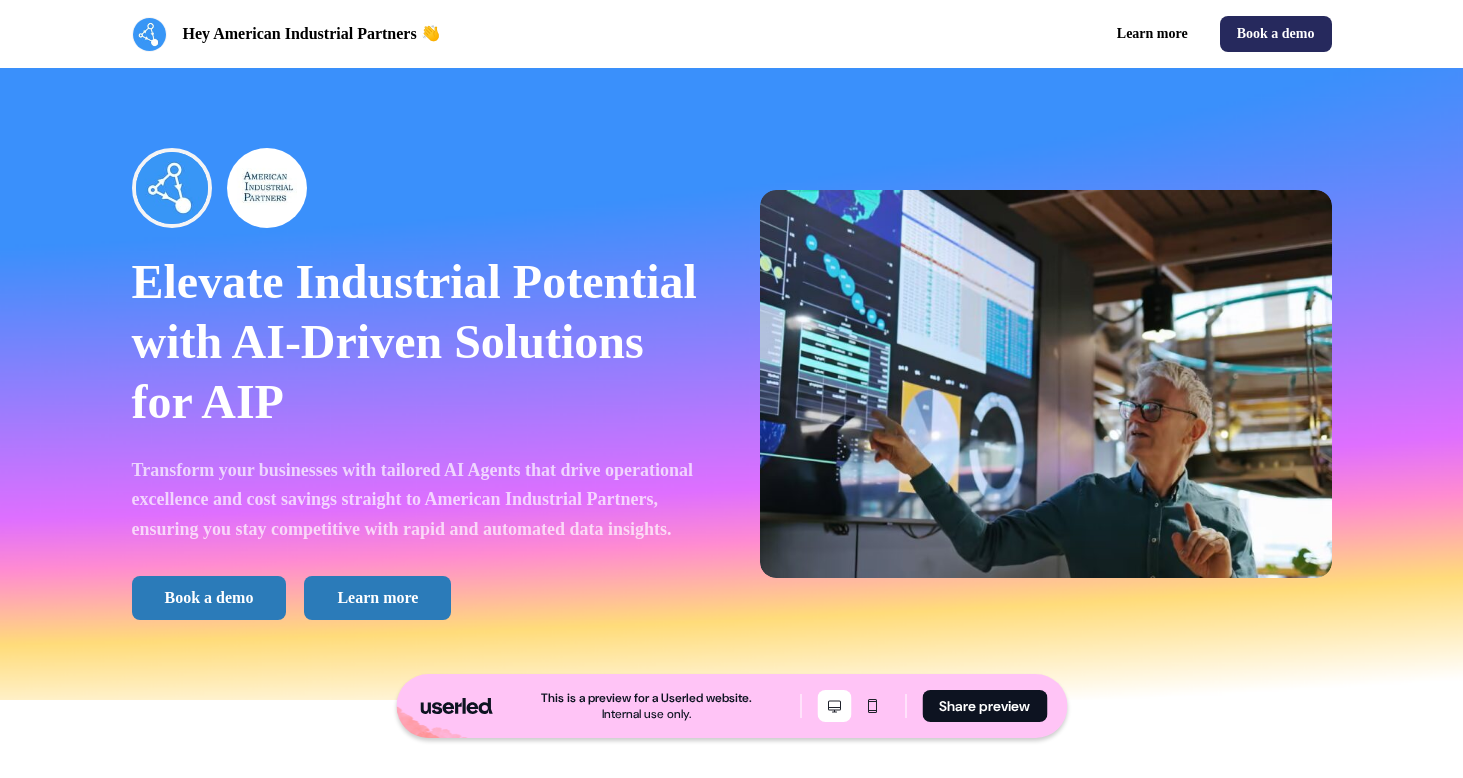 scroll, scrollTop: 0, scrollLeft: 0, axis: both 